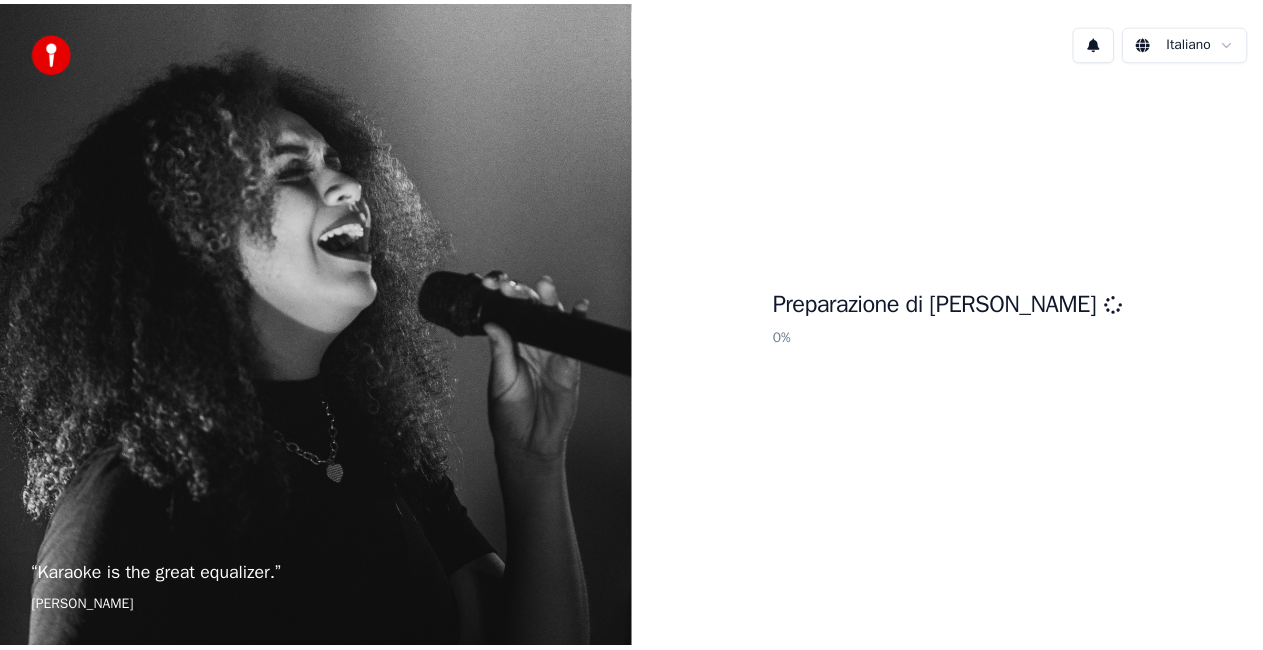 scroll, scrollTop: 0, scrollLeft: 0, axis: both 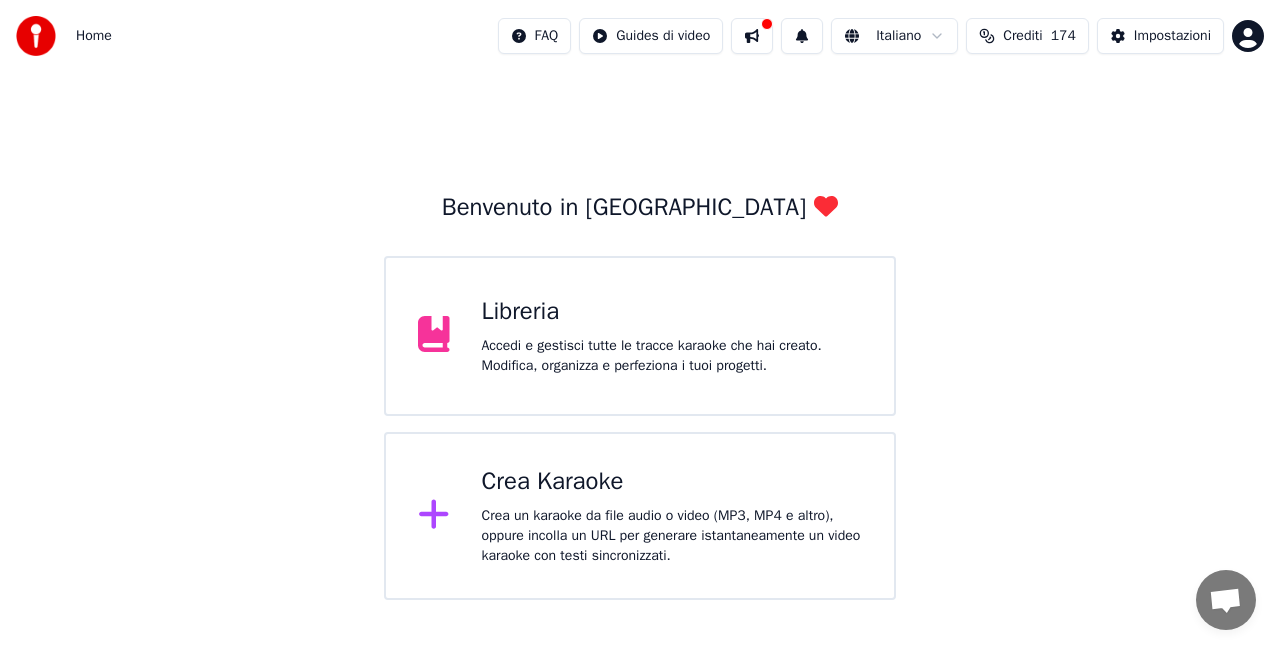 click on "Libreria Accedi e gestisci tutte le tracce karaoke che hai creato. Modifica, organizza e perfeziona i tuoi progetti." at bounding box center (640, 336) 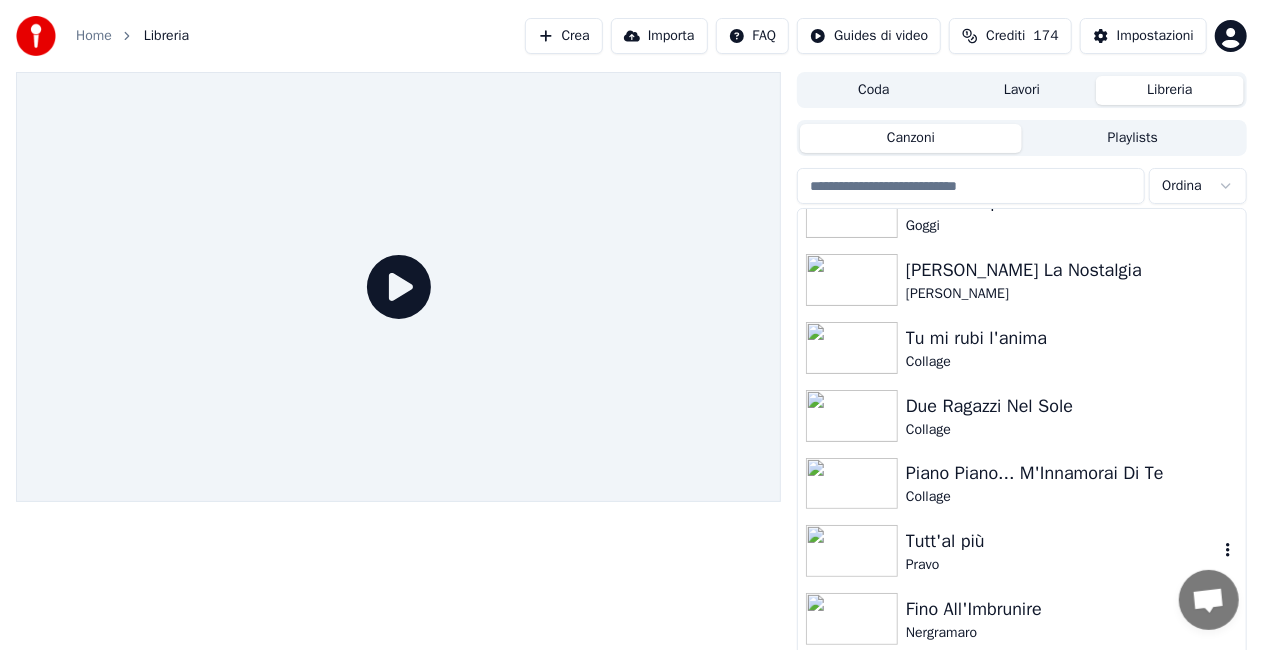 scroll, scrollTop: 26466, scrollLeft: 0, axis: vertical 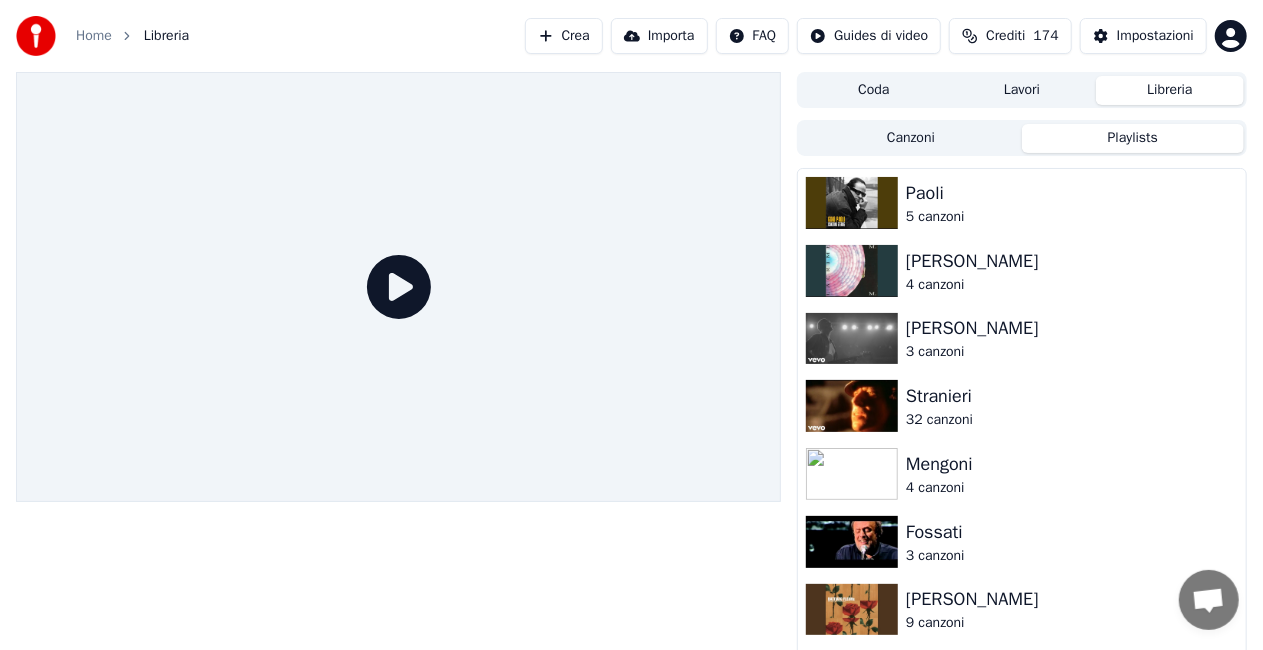 click on "Playlists" at bounding box center [1133, 138] 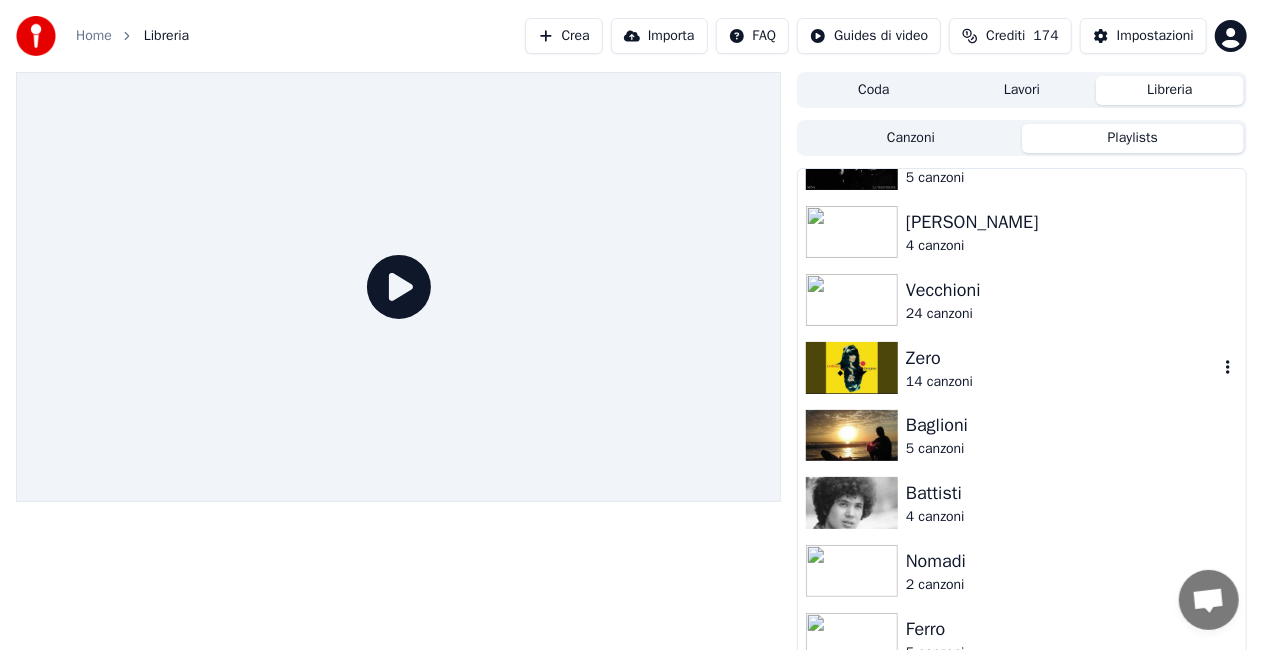 click on "Zero" at bounding box center [1062, 358] 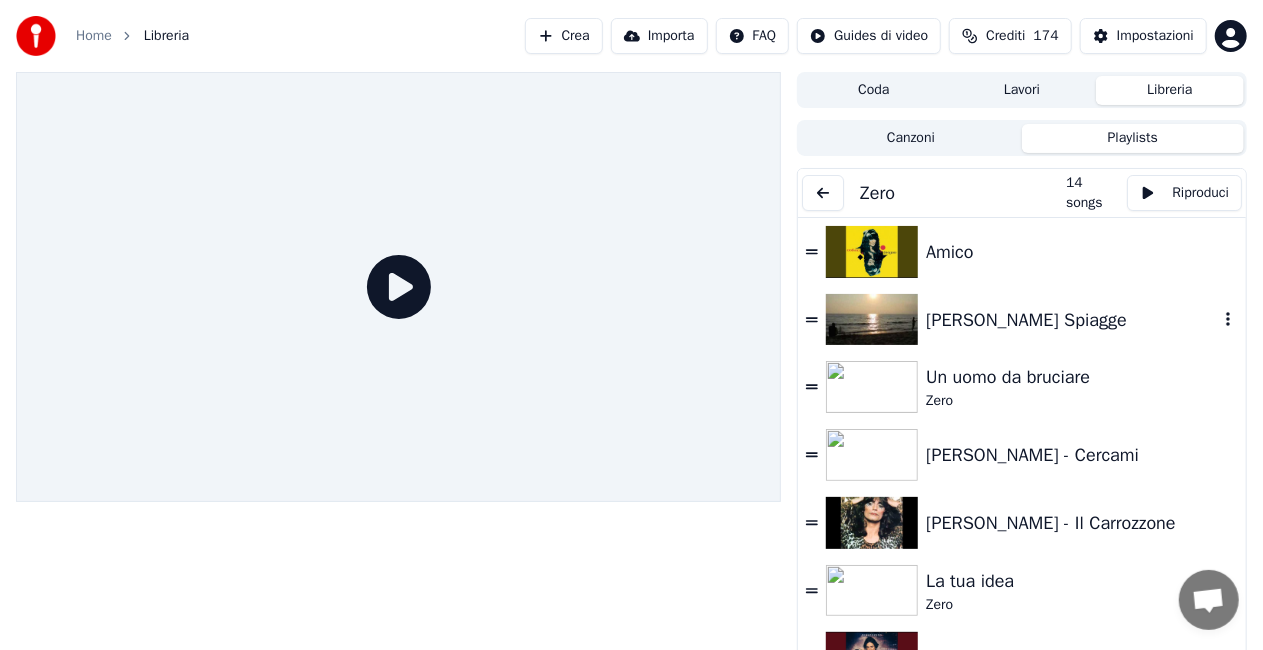 scroll, scrollTop: 0, scrollLeft: 0, axis: both 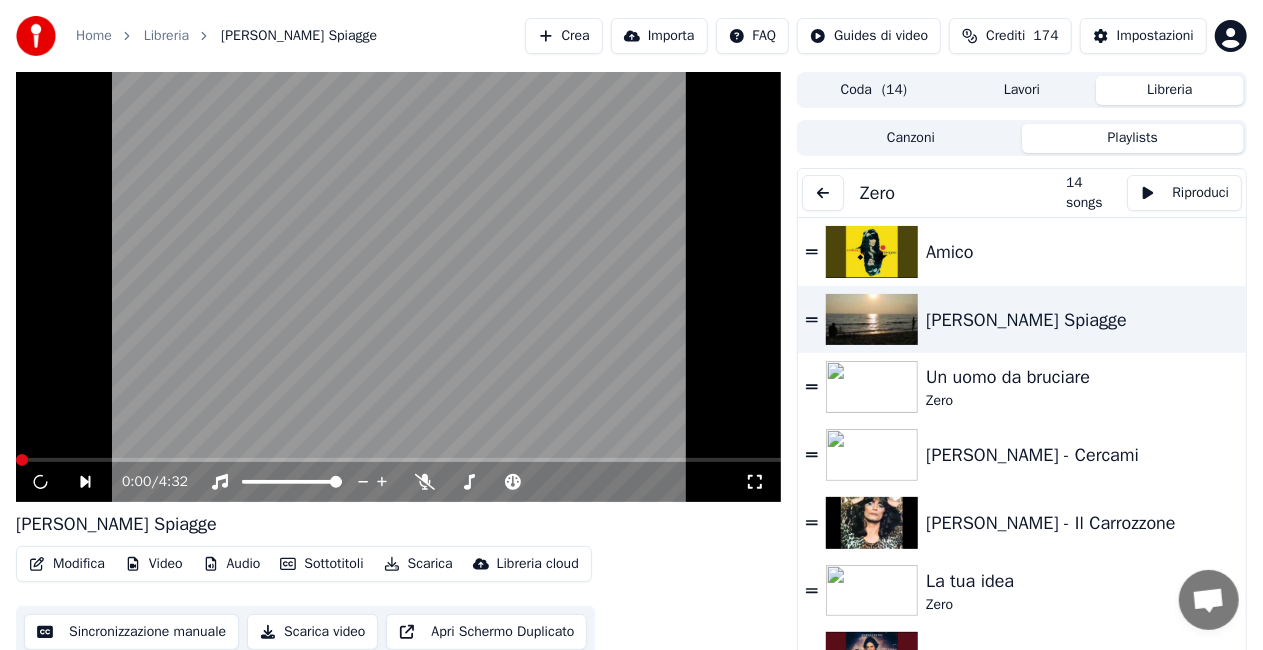 click 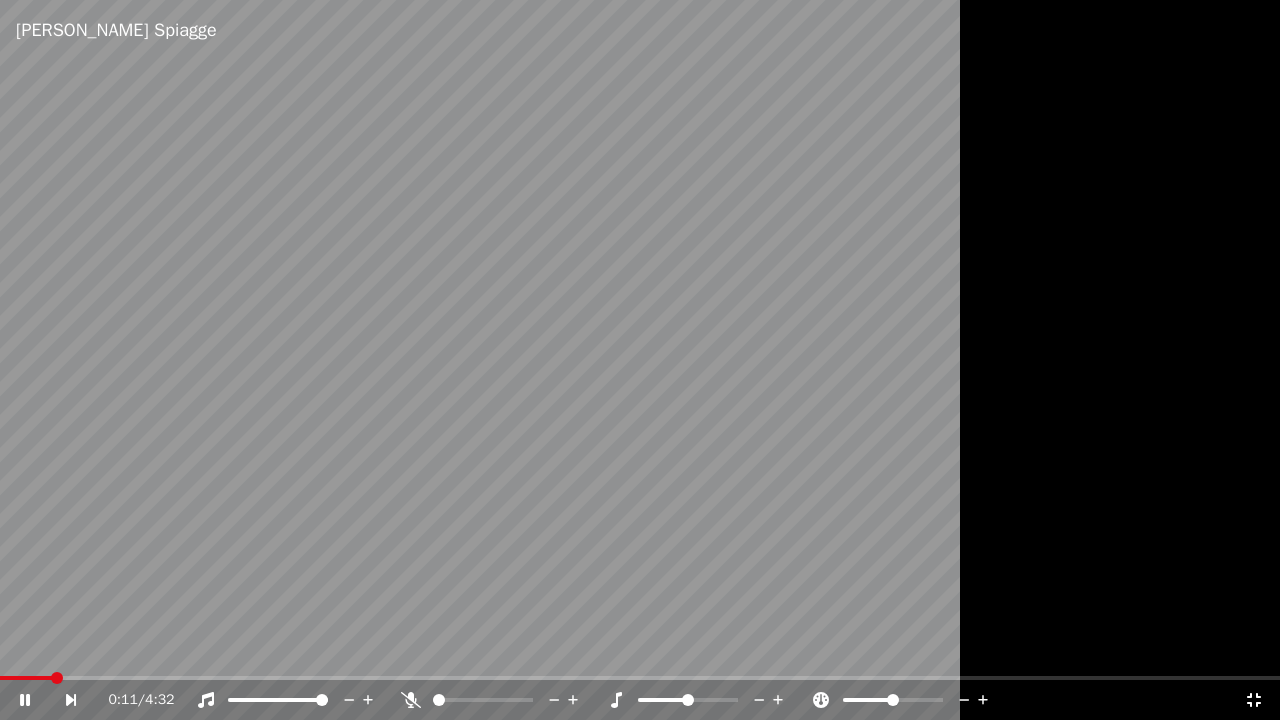 click at bounding box center (26, 678) 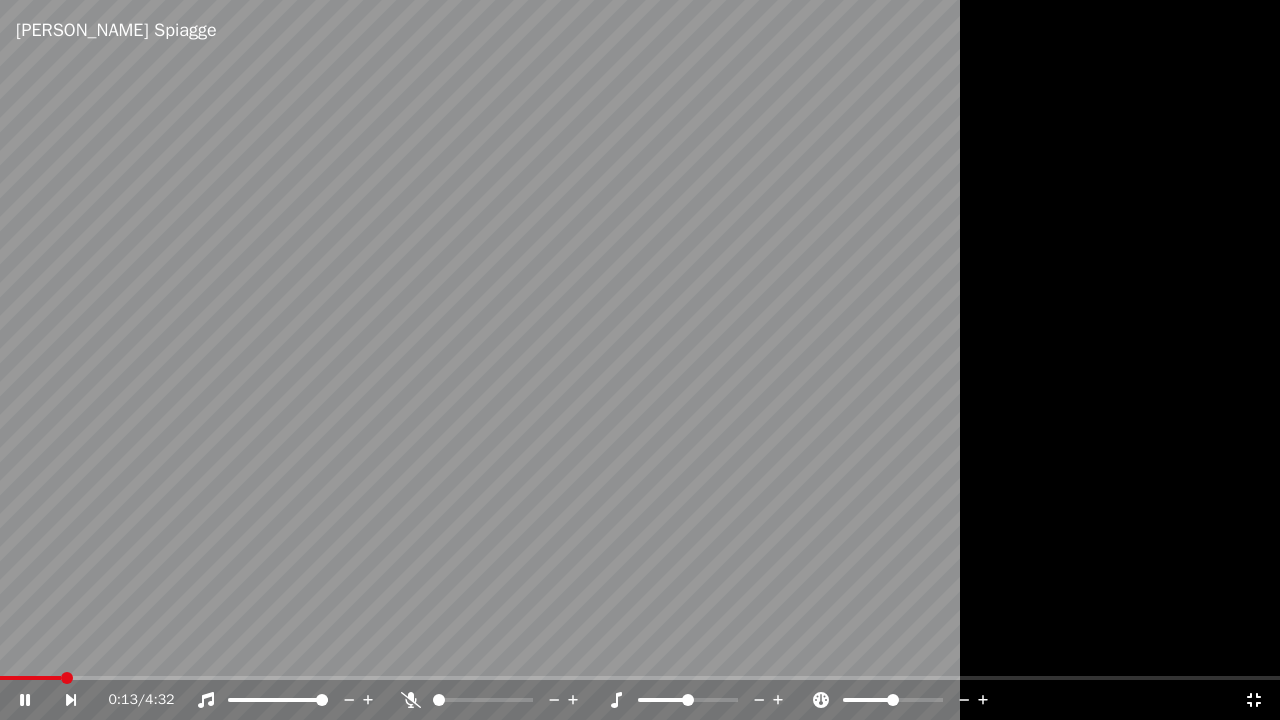 click 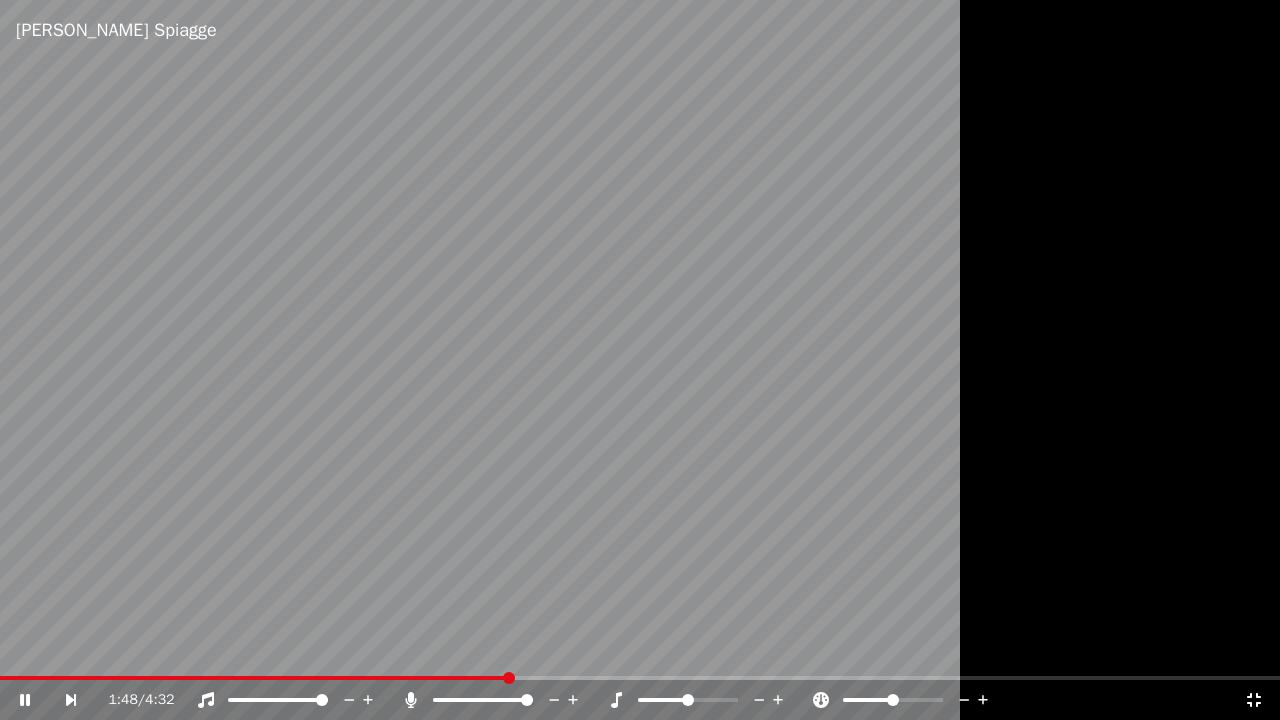 click on "1:48  /  4:32" at bounding box center [640, 700] 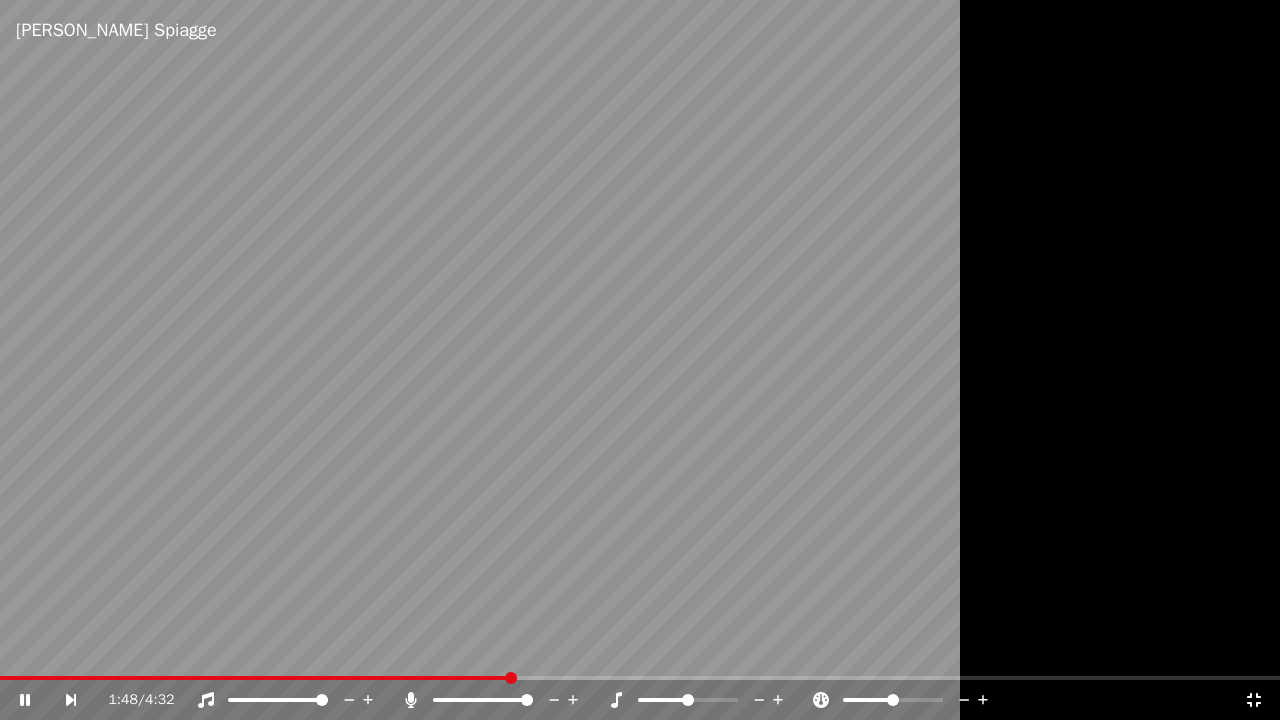 click on "1:48  /  4:32" at bounding box center (640, 700) 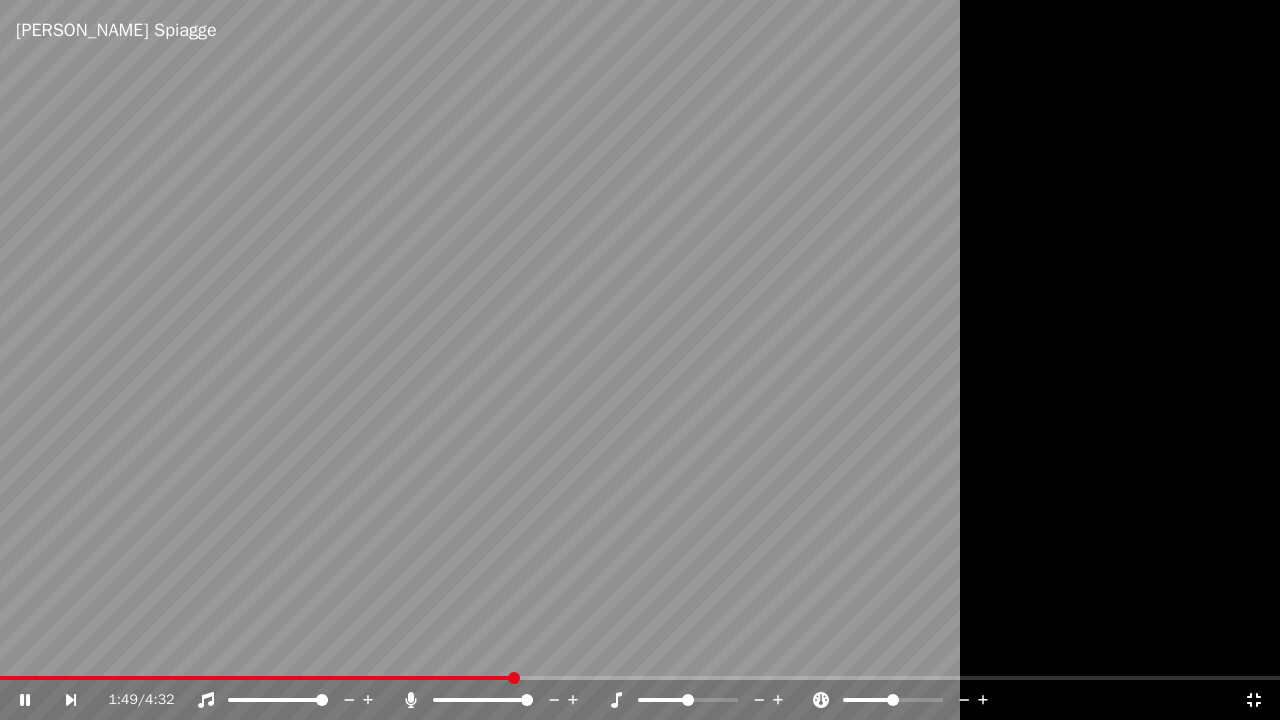 click on "1:49  /  4:32" at bounding box center [640, 700] 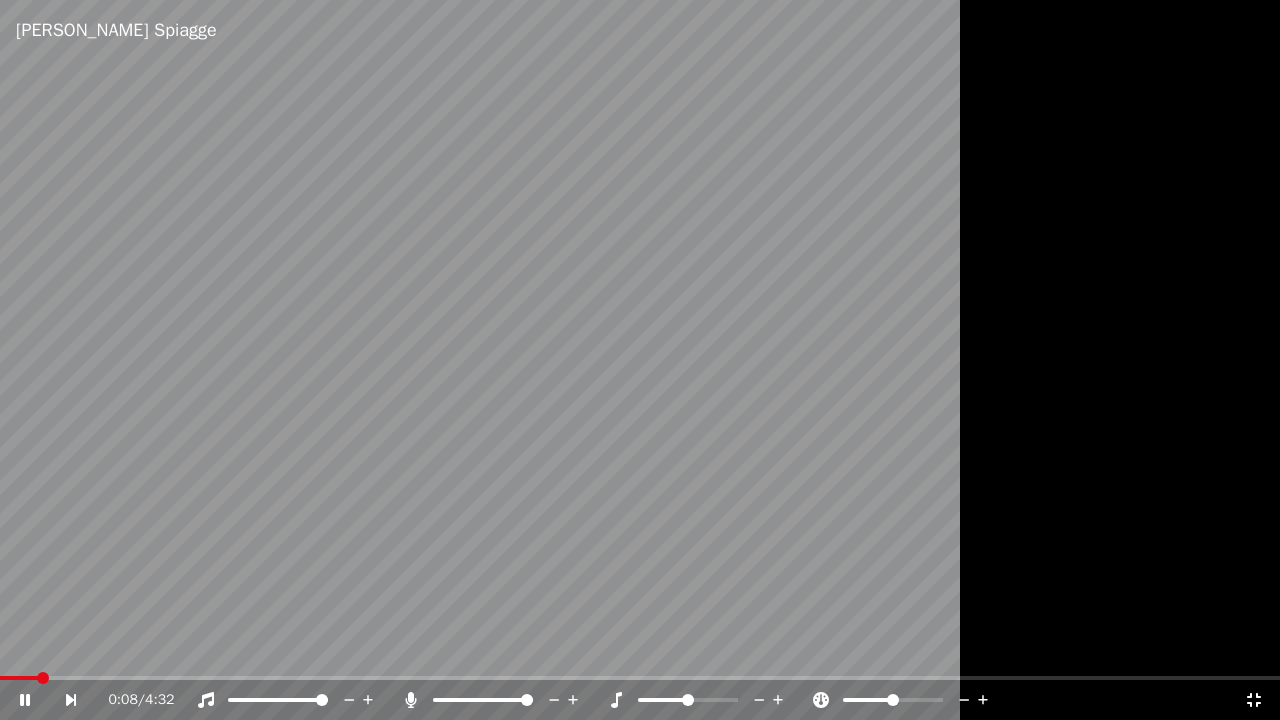 click at bounding box center [19, 678] 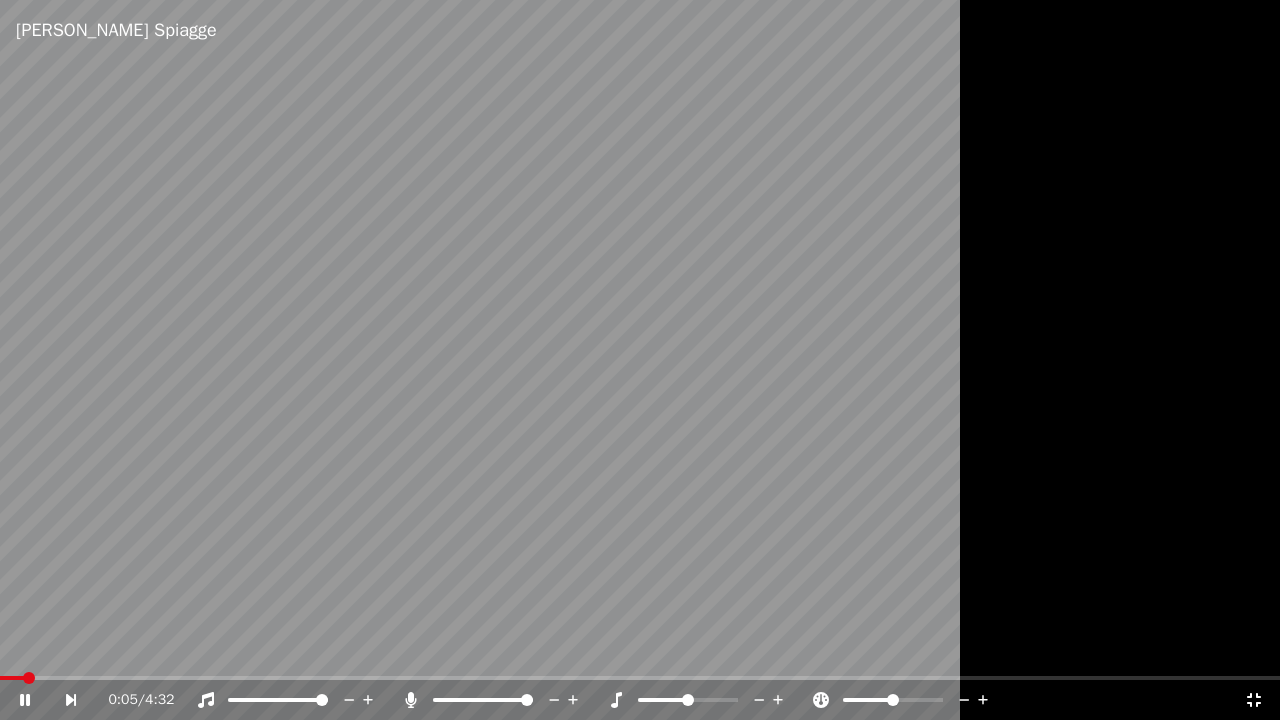 click at bounding box center (12, 678) 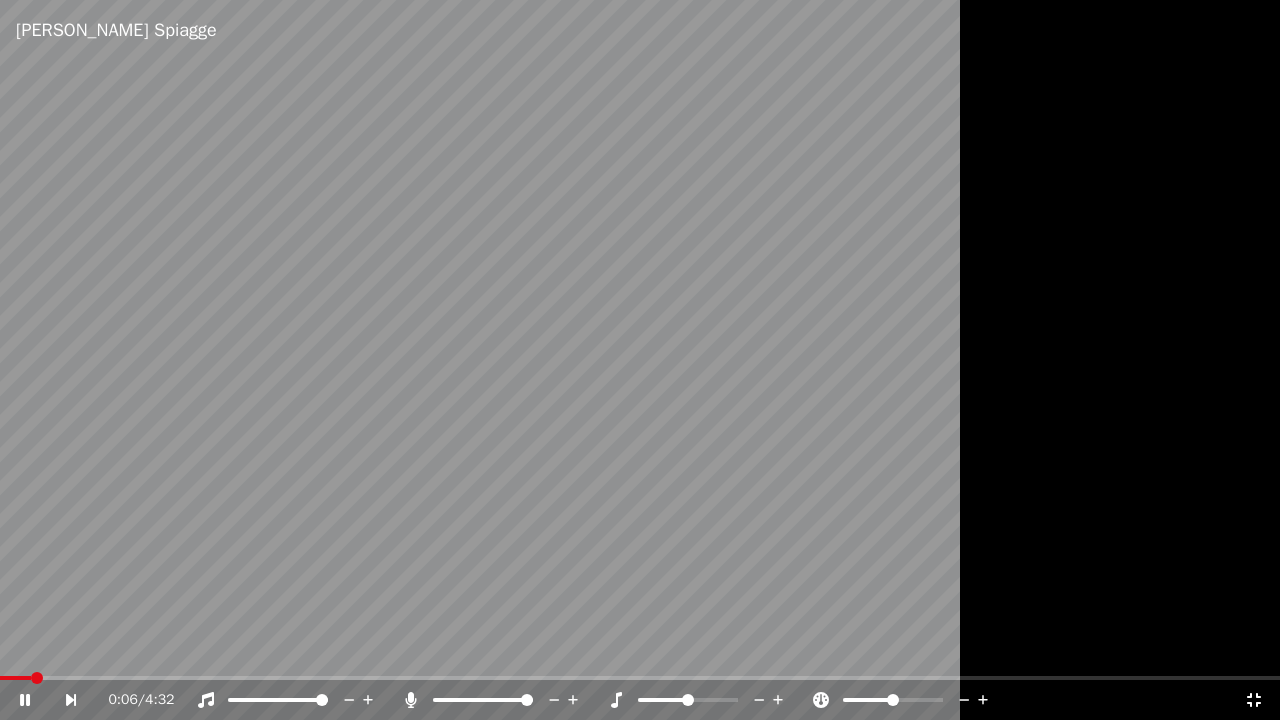 click 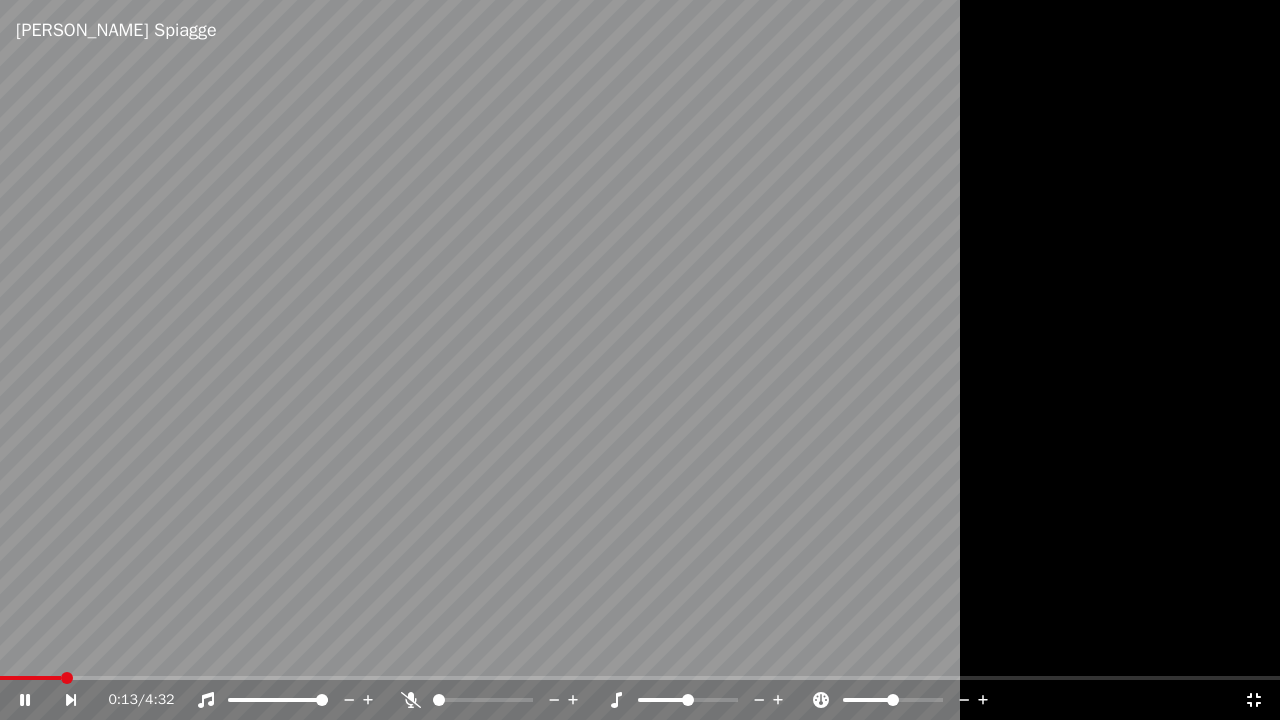 click 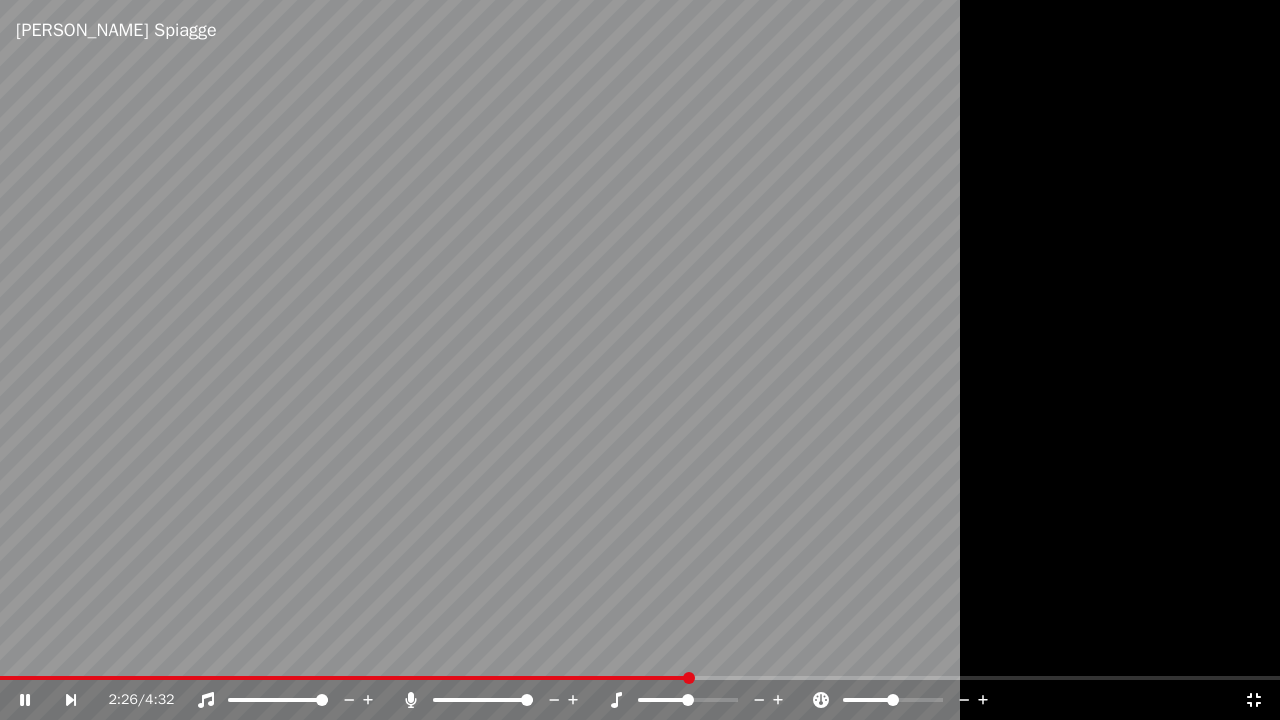 click on "2:26  /  4:32" at bounding box center [640, 700] 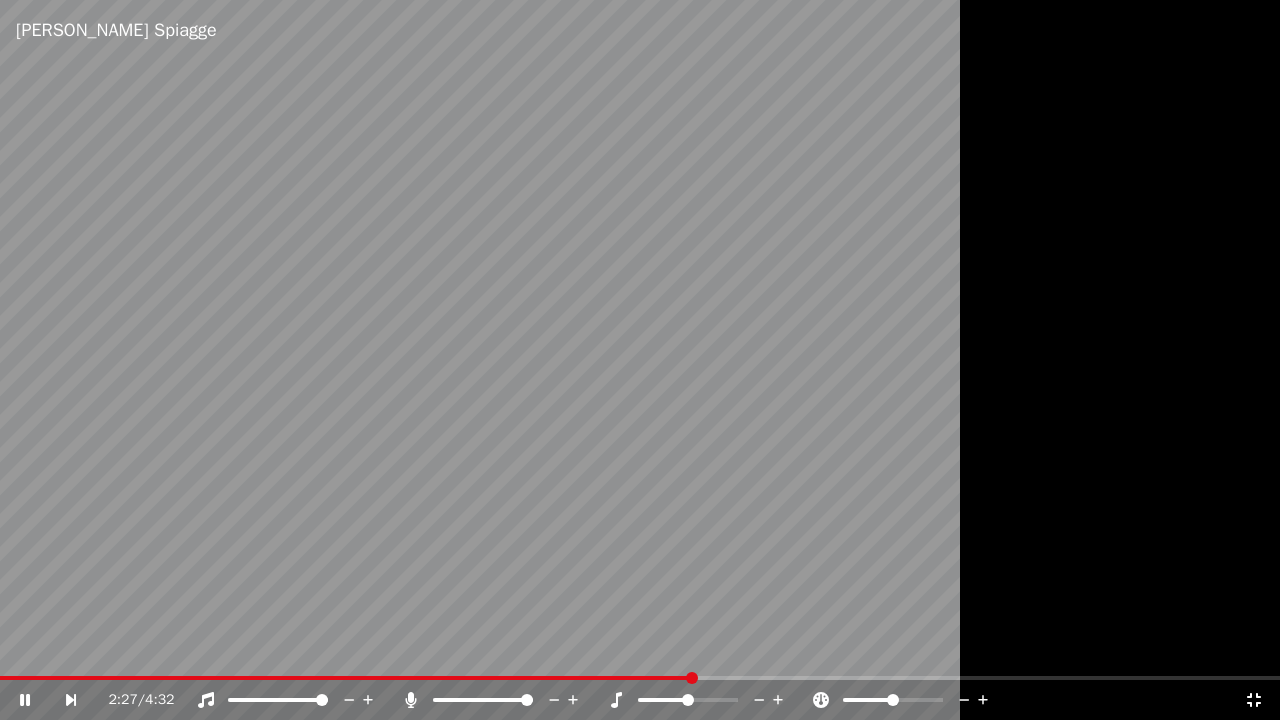 click at bounding box center [640, 360] 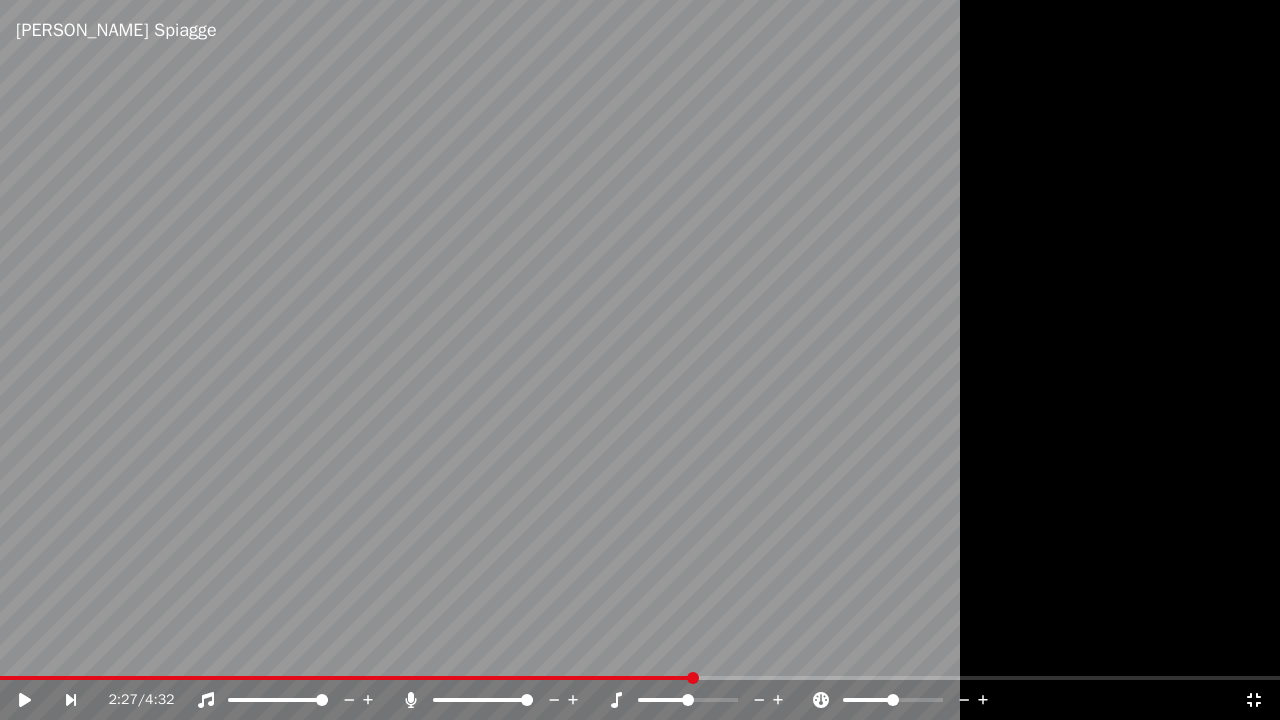 click at bounding box center [640, 360] 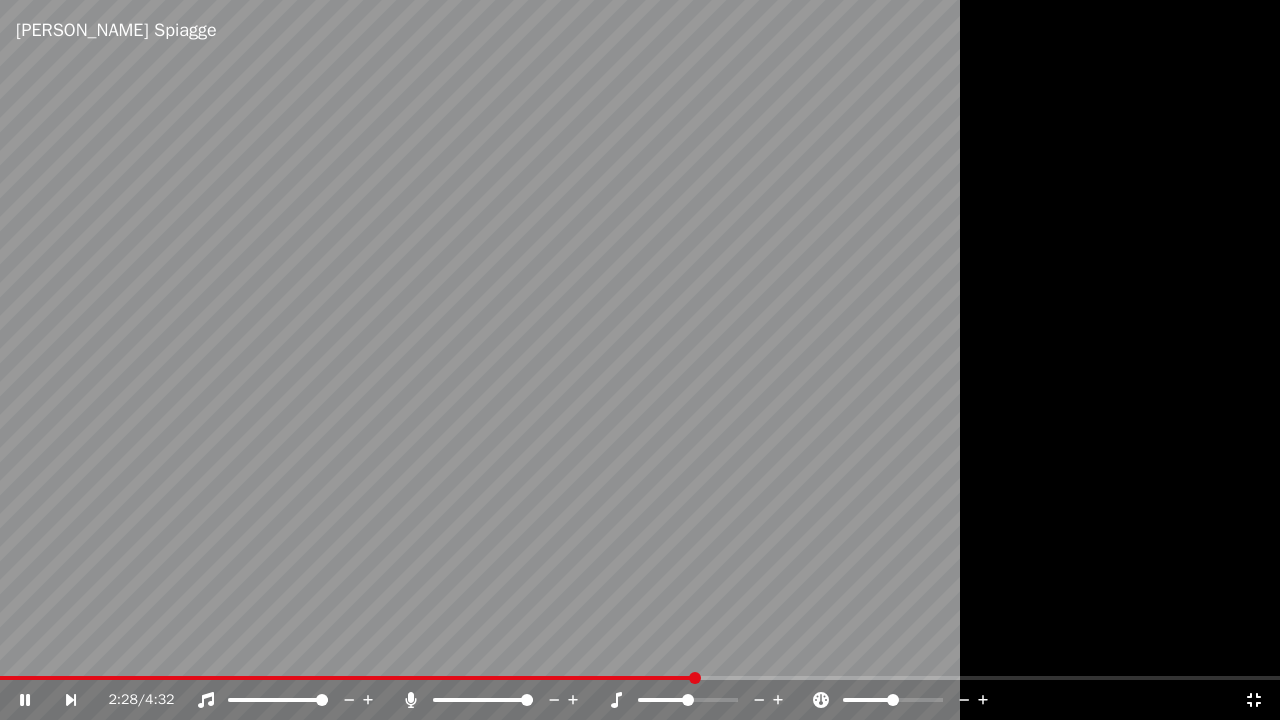 click at bounding box center [347, 678] 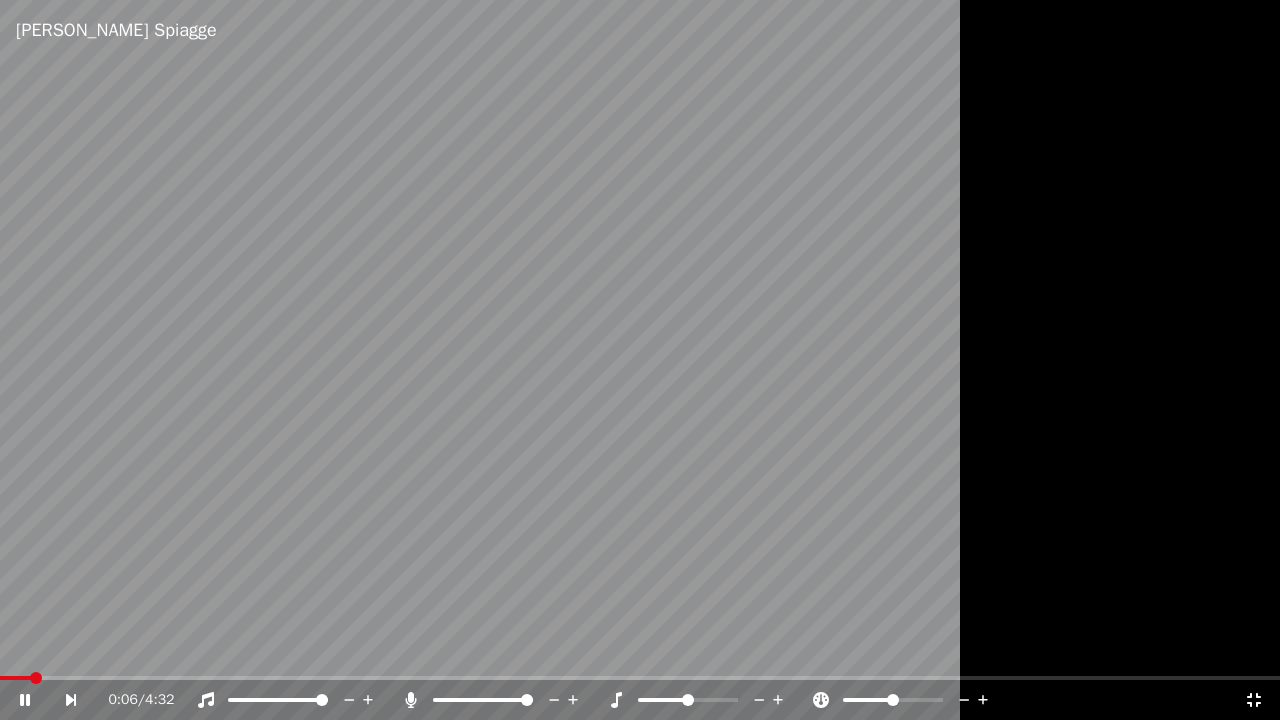 click 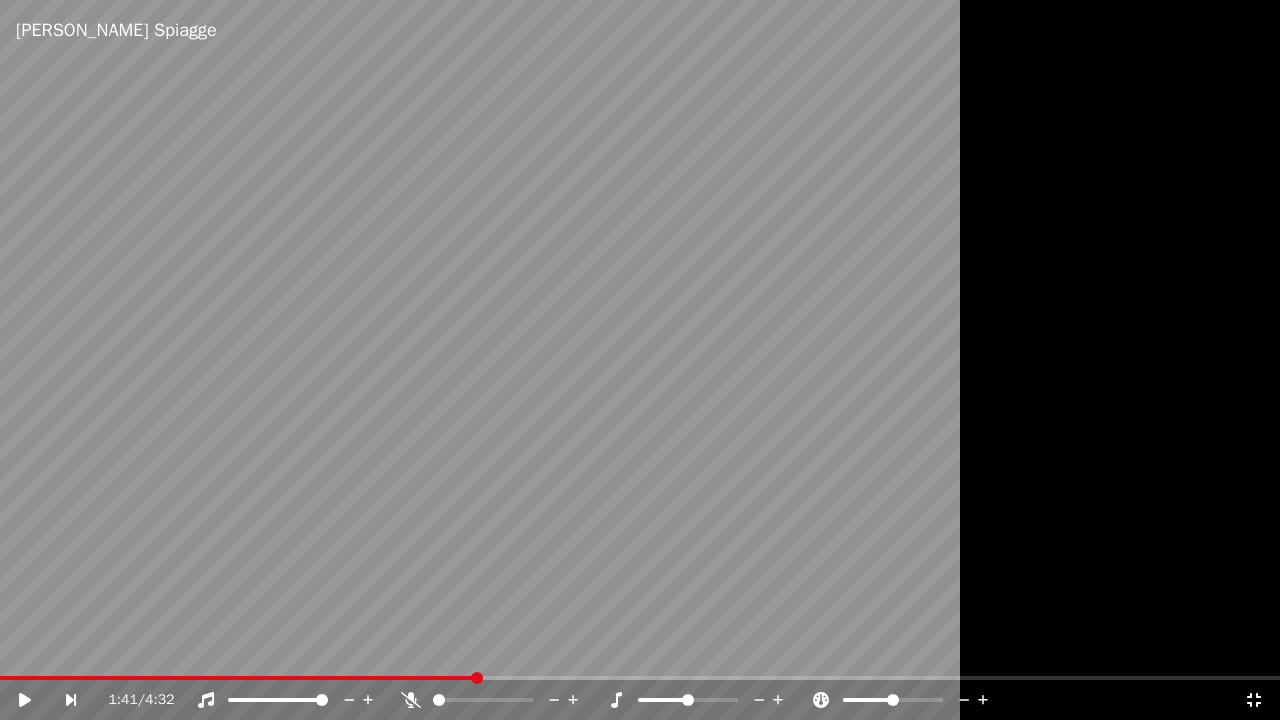 click at bounding box center [640, 360] 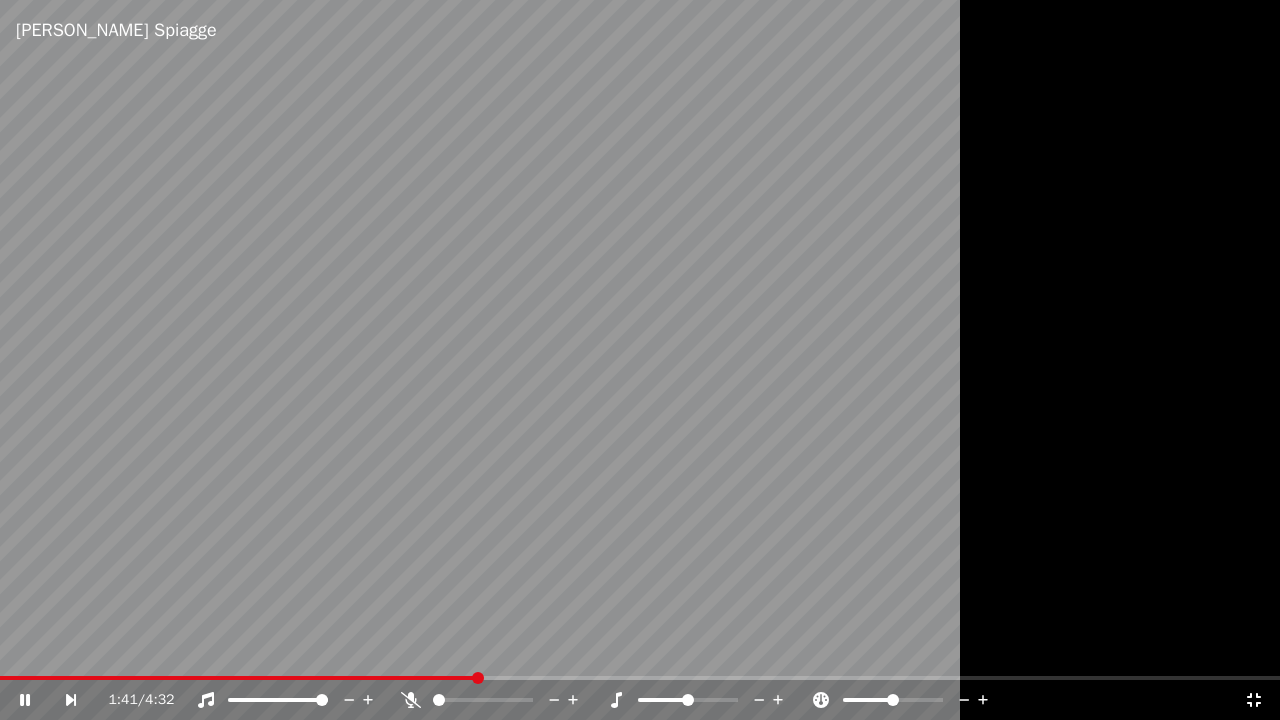 click on "[PERSON_NAME] Spiagge 1:41  /  4:32" at bounding box center [640, 360] 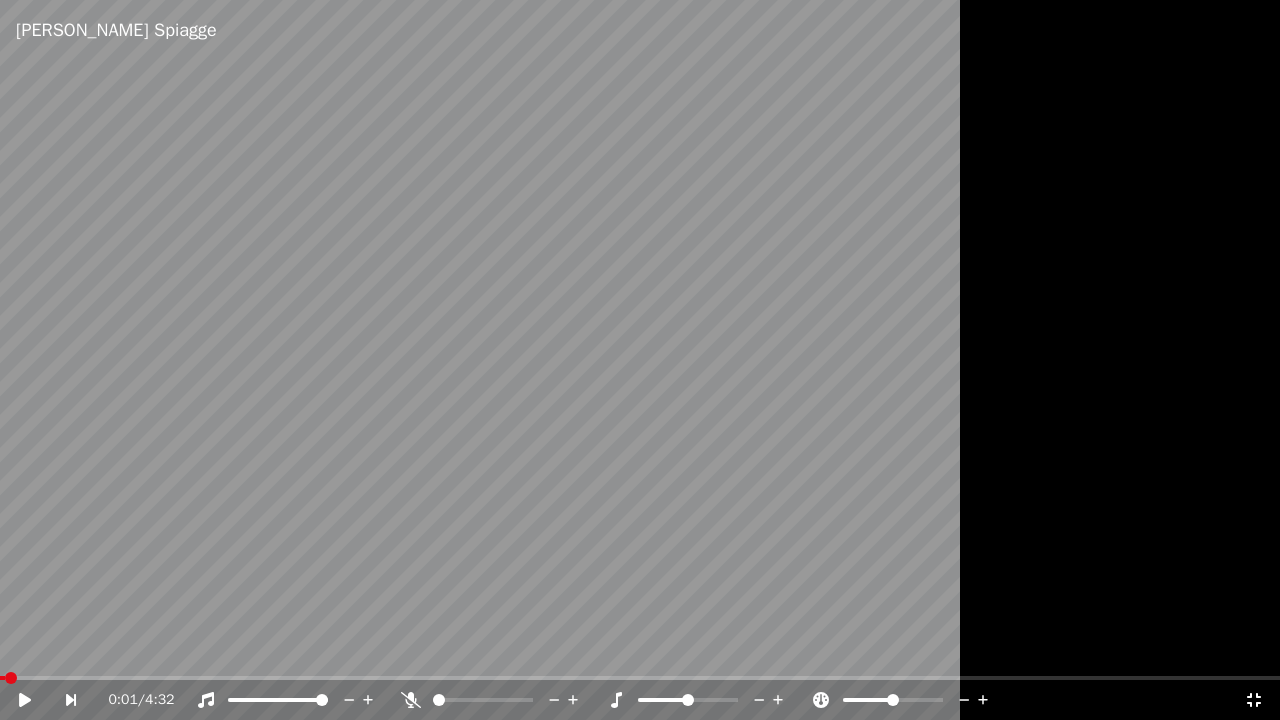 click at bounding box center (2, 678) 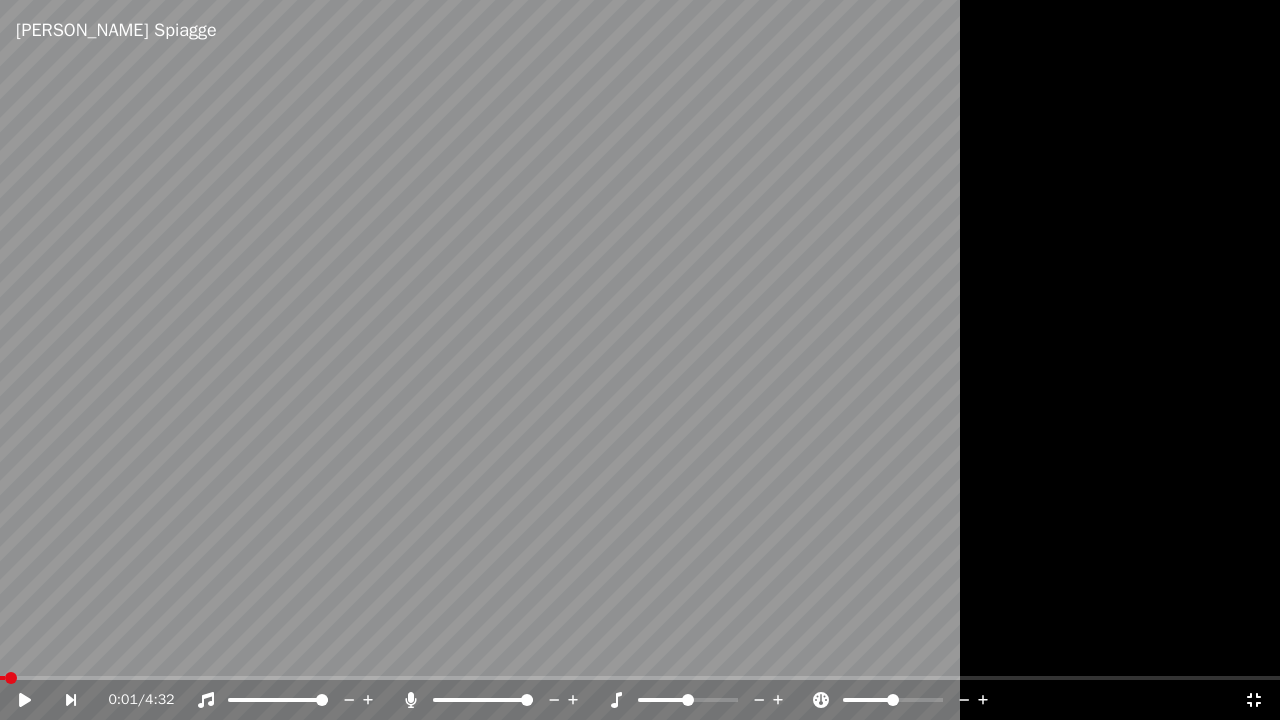click at bounding box center (640, 360) 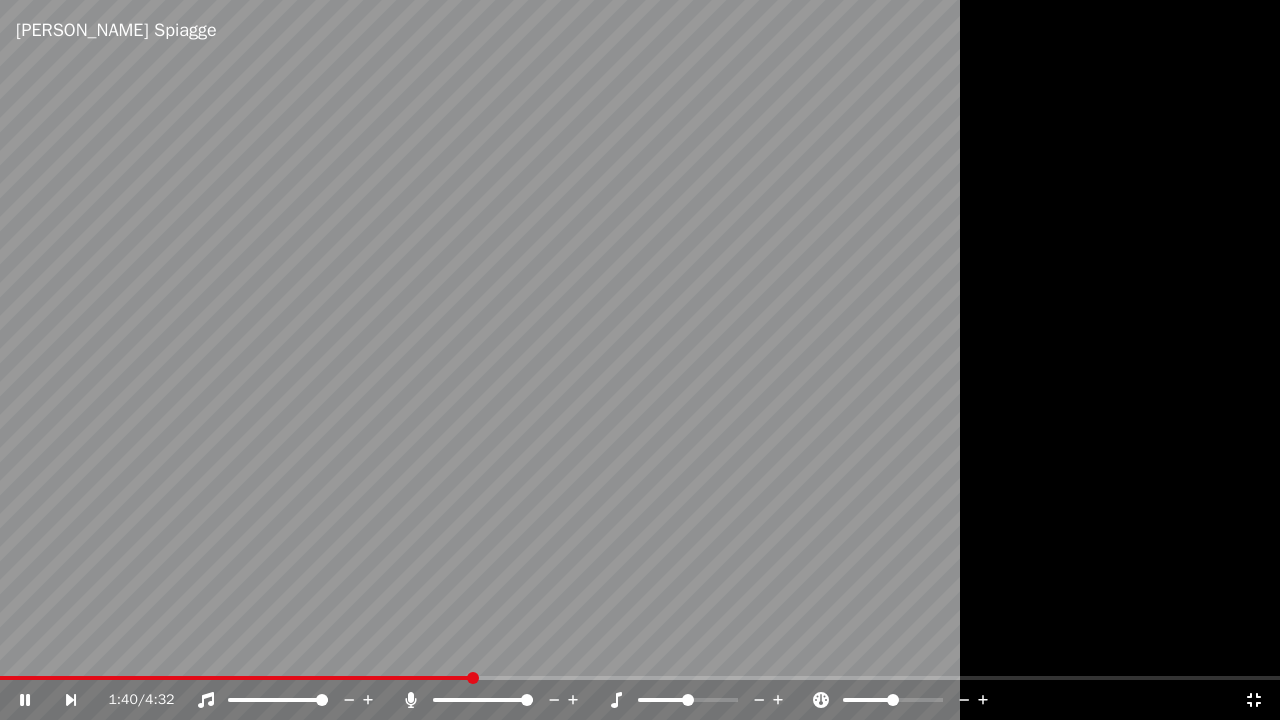 click 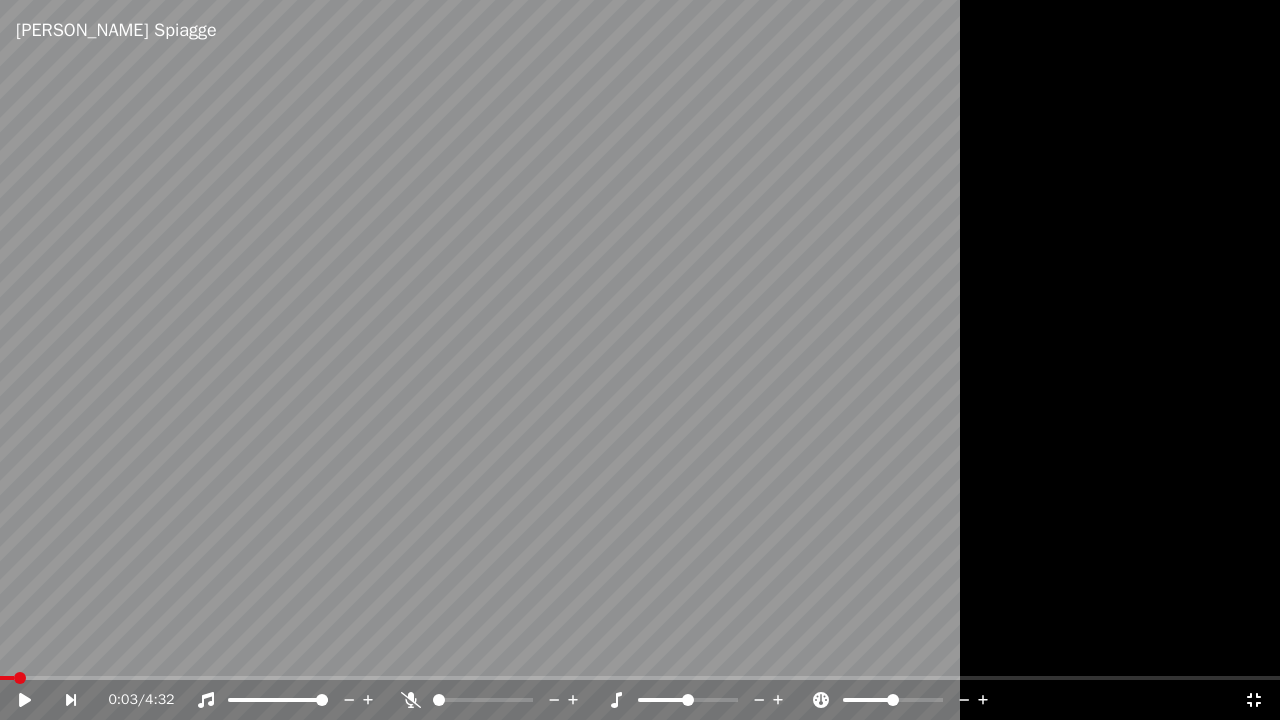 click at bounding box center (7, 678) 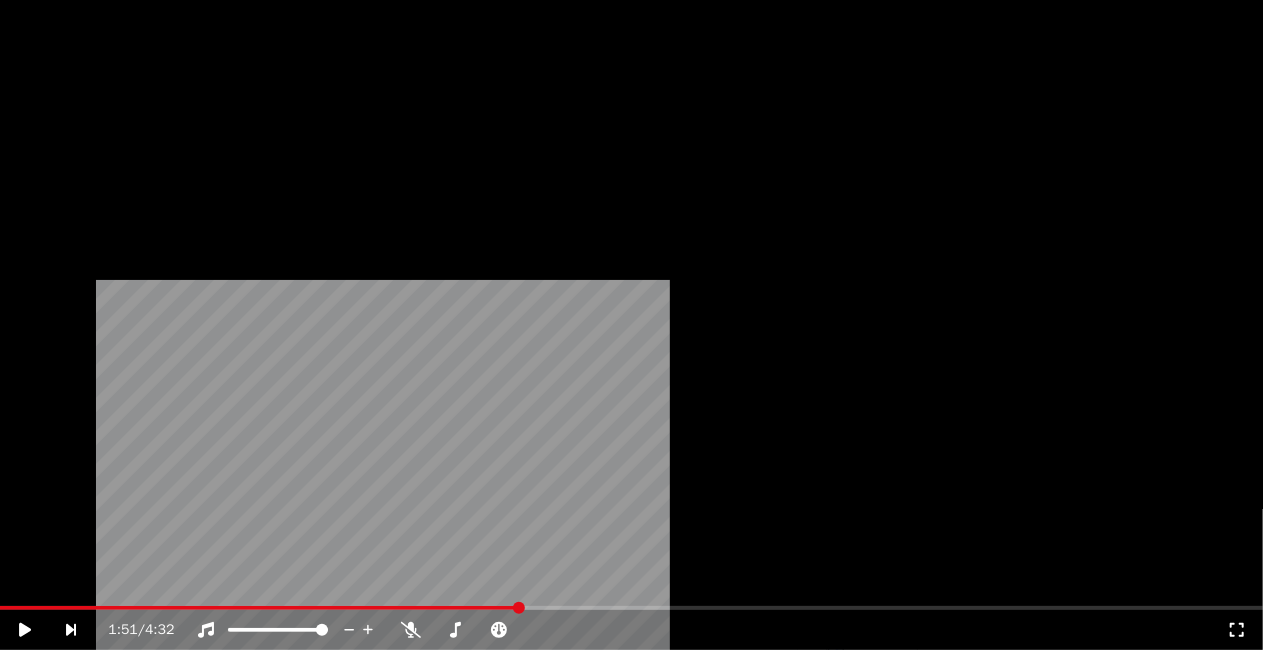 scroll, scrollTop: 400, scrollLeft: 0, axis: vertical 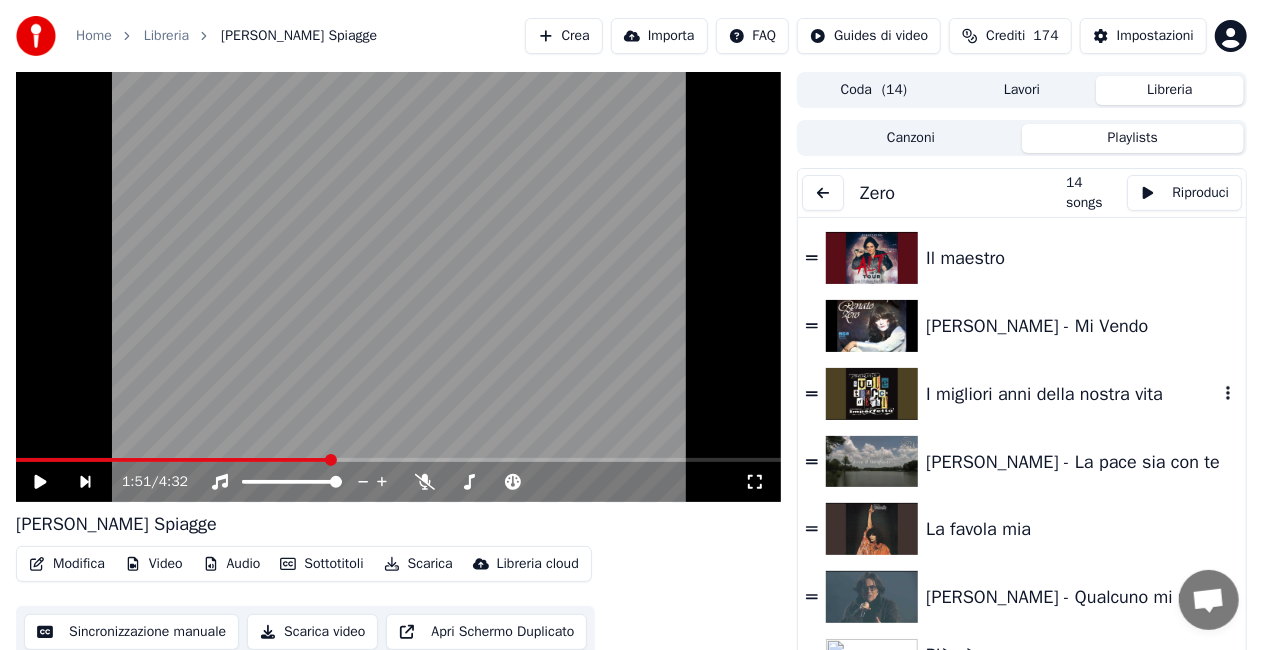 click on "I migliori anni della nostra vita" at bounding box center [1072, 394] 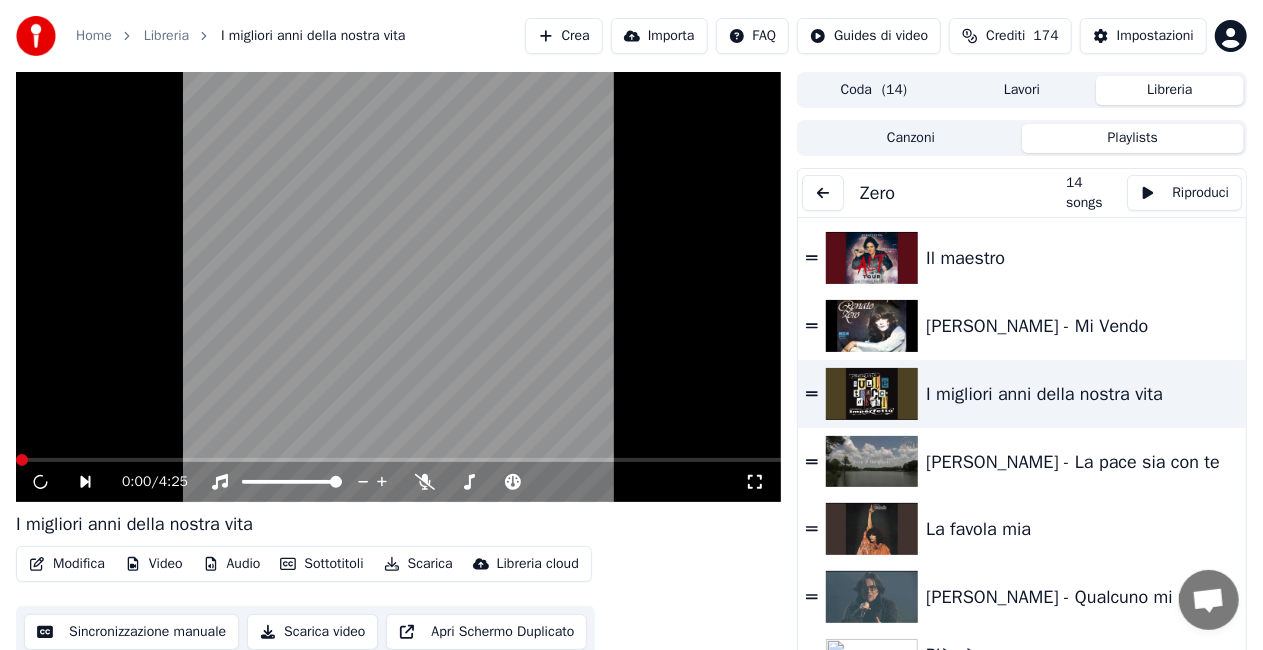 click 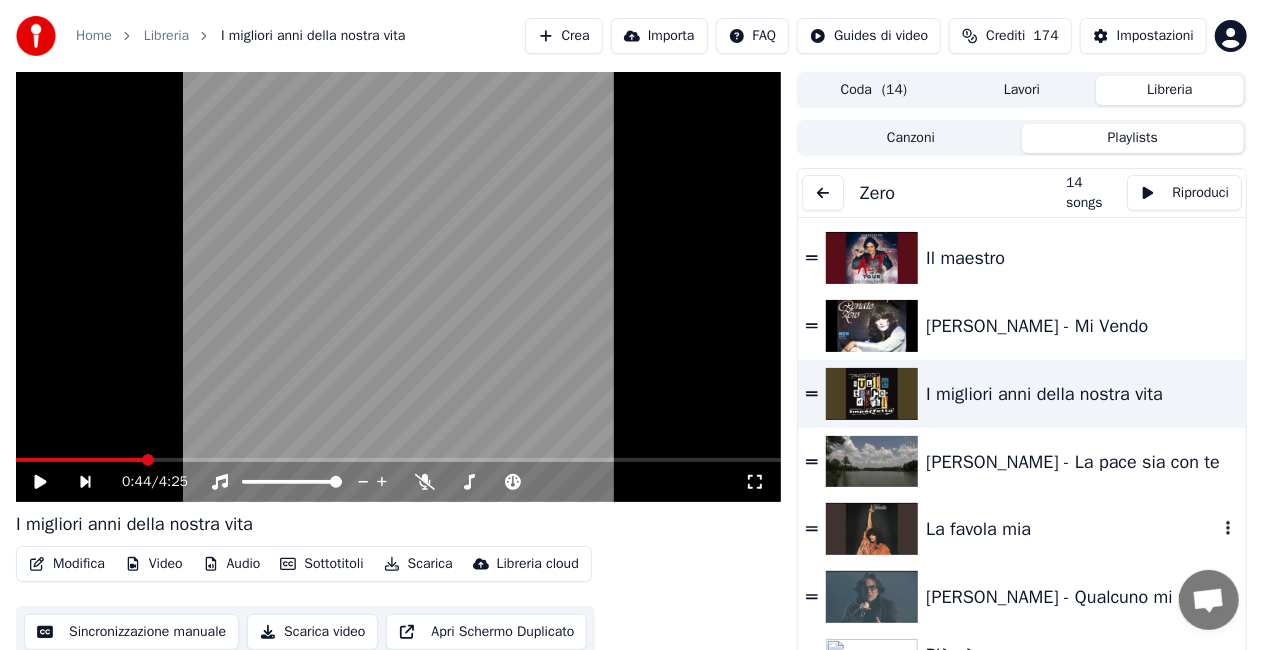 click on "La favola mia" at bounding box center [1072, 529] 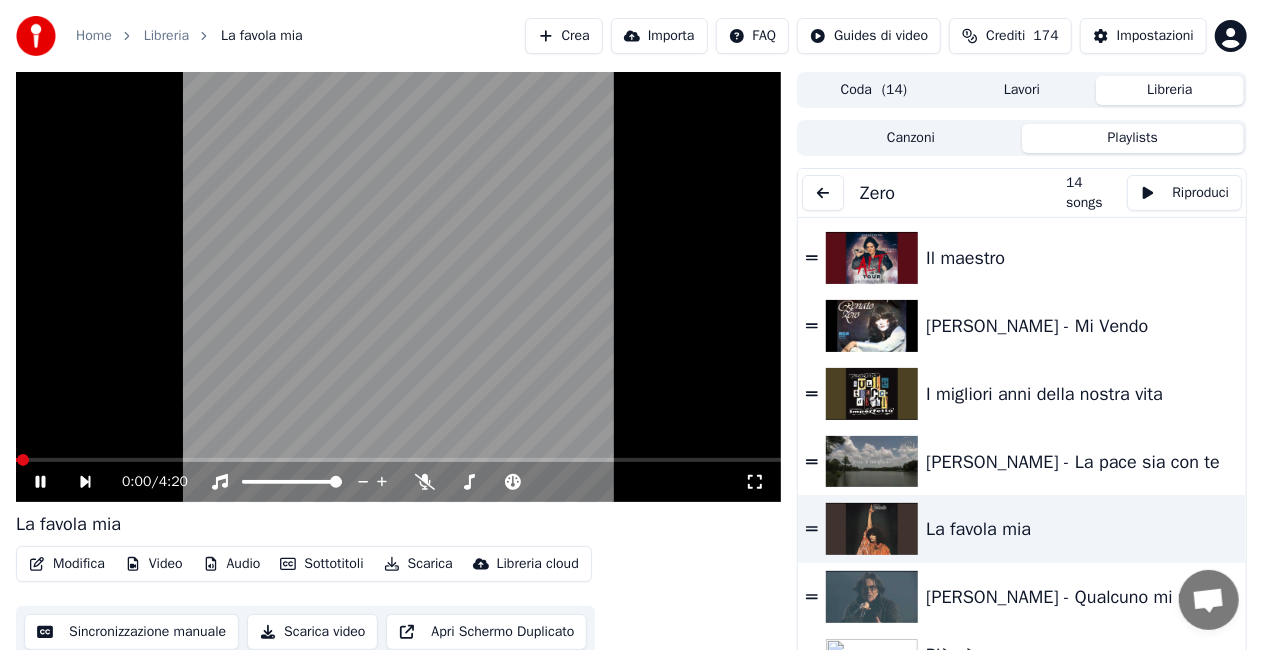 click 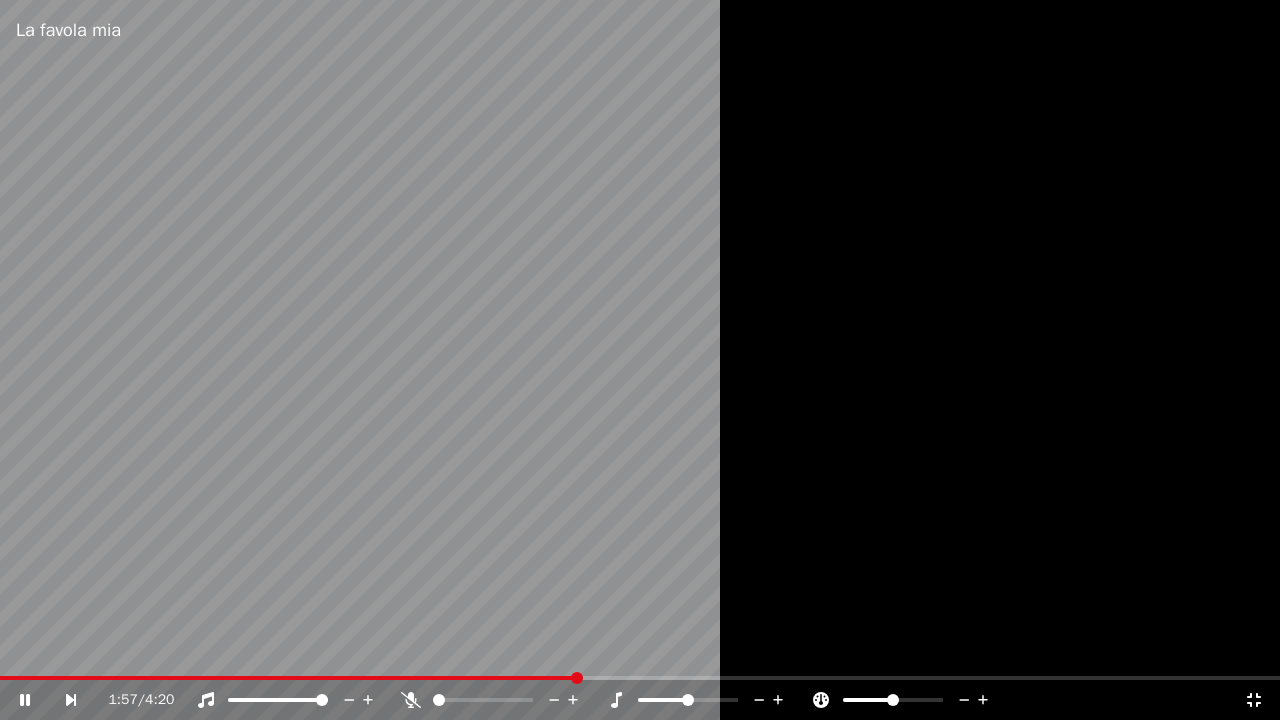 click 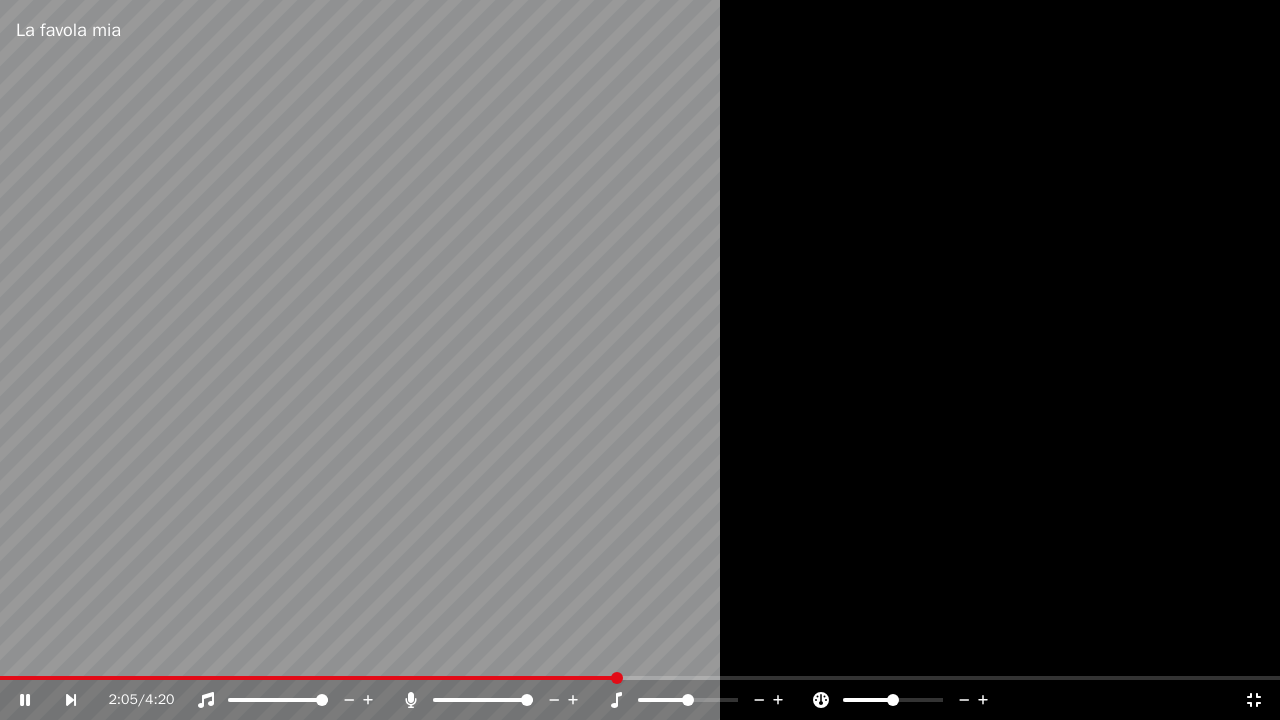 click on "2:05  /  4:20" at bounding box center [640, 700] 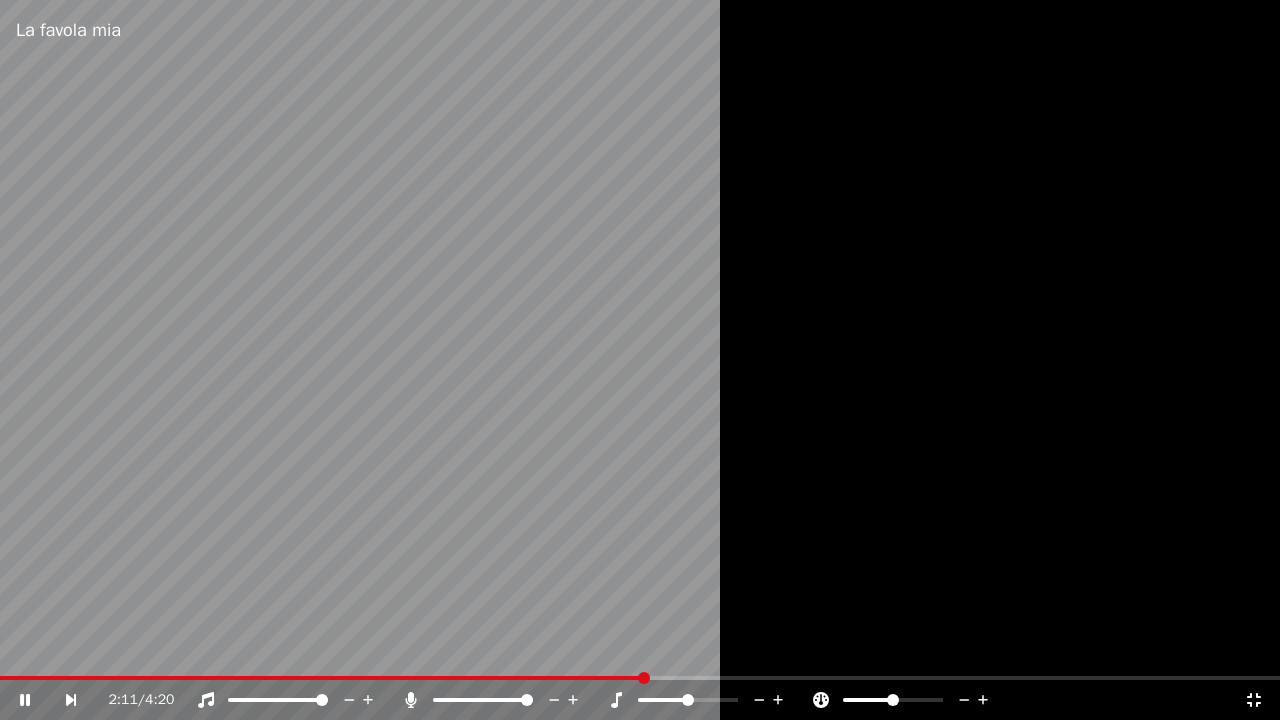 click 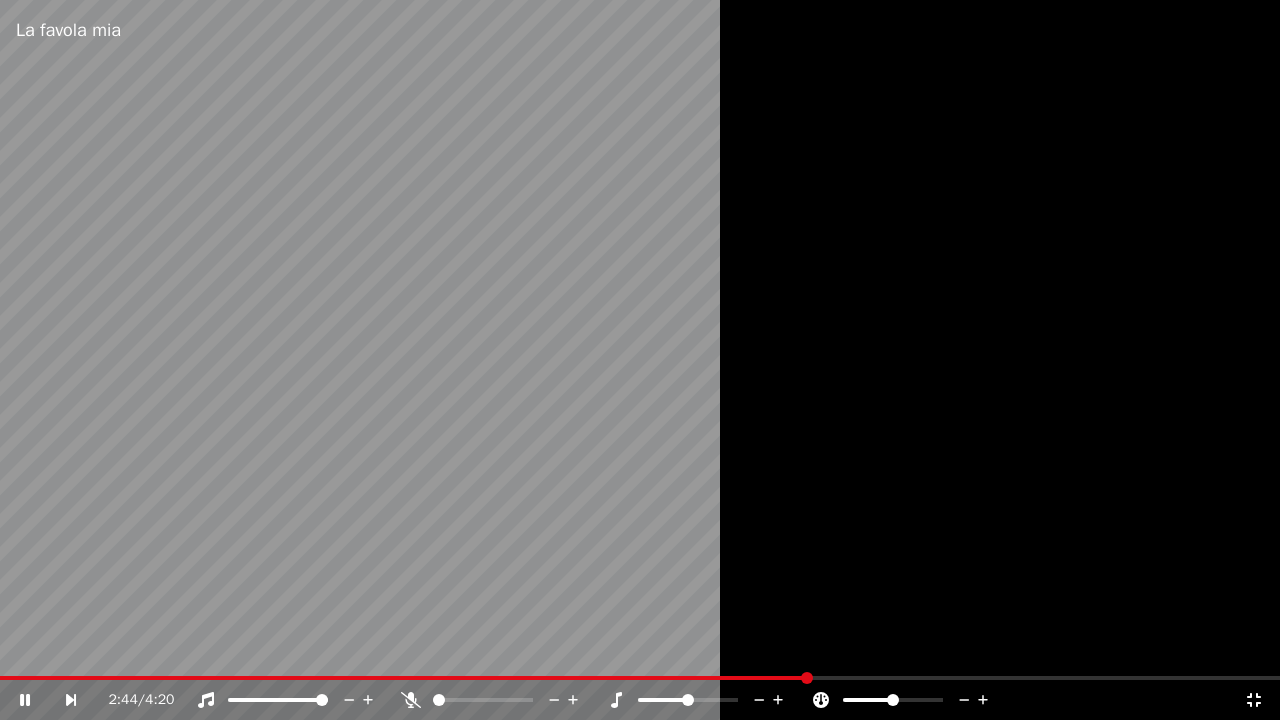 click at bounding box center [640, 360] 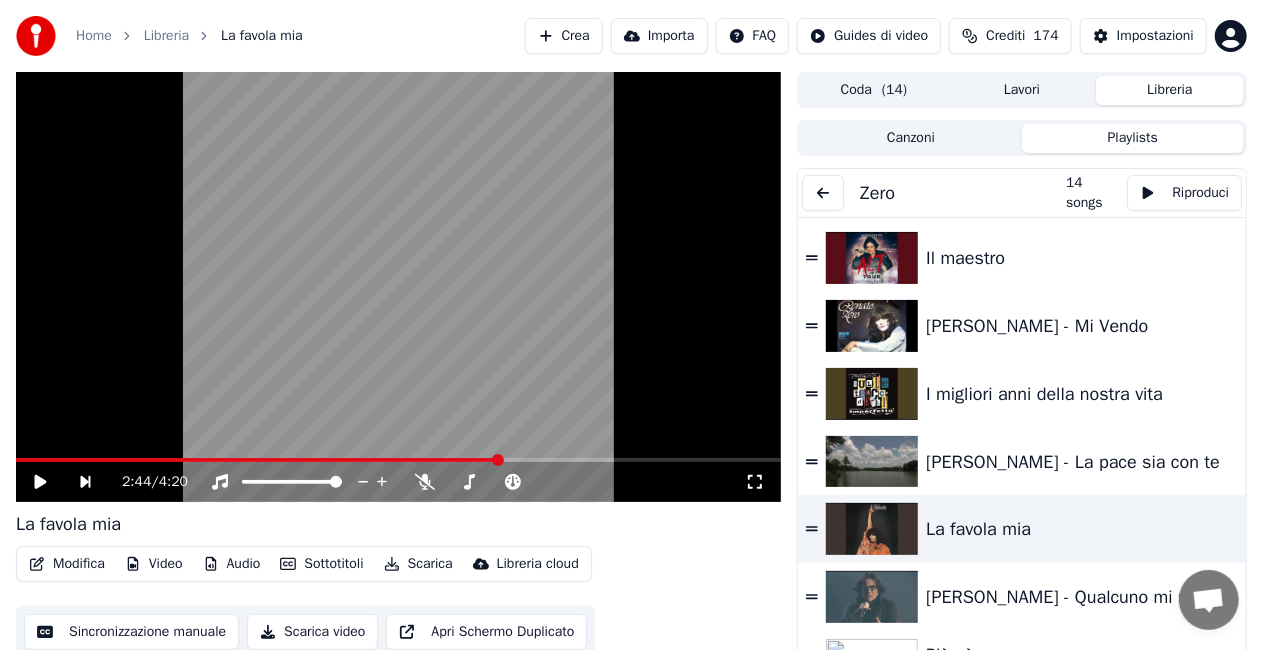 click on "2:44  /  4:20" at bounding box center [398, 482] 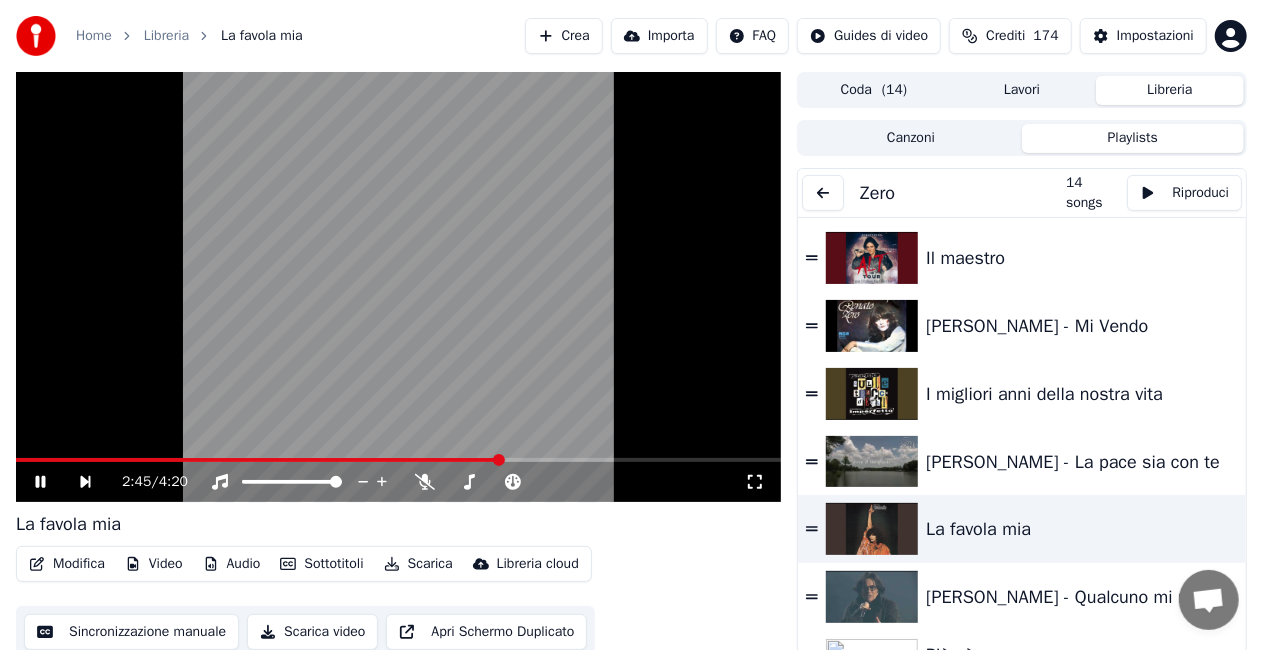 click at bounding box center [258, 460] 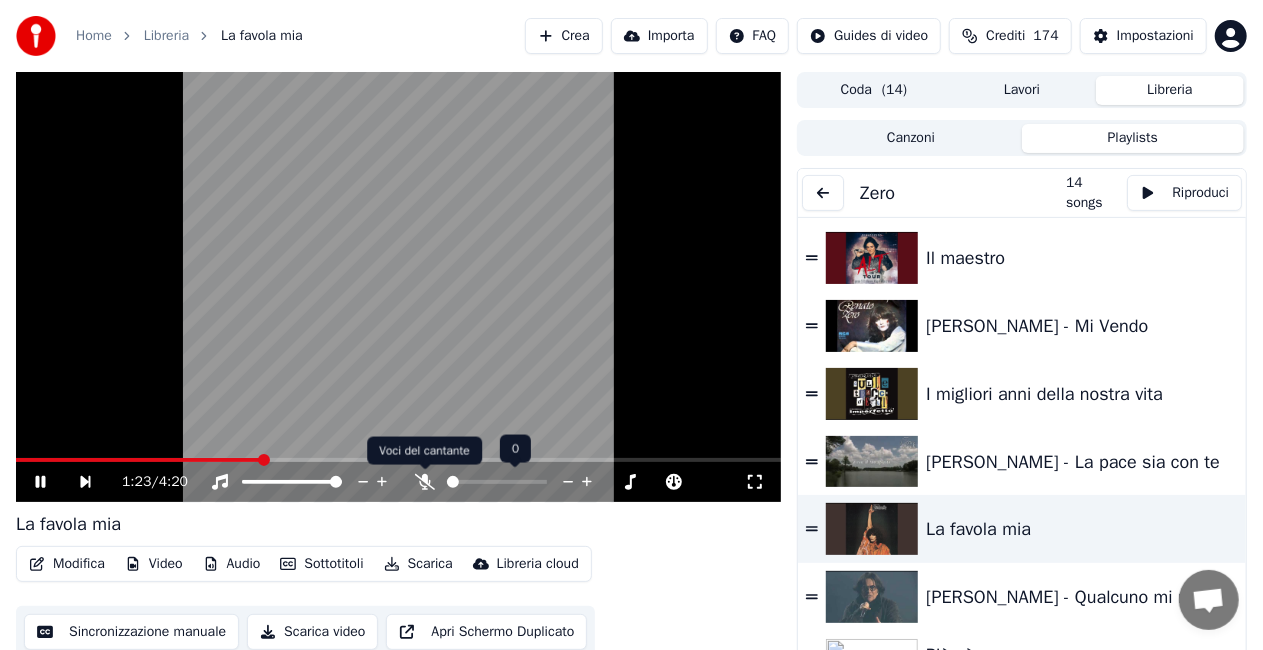 click 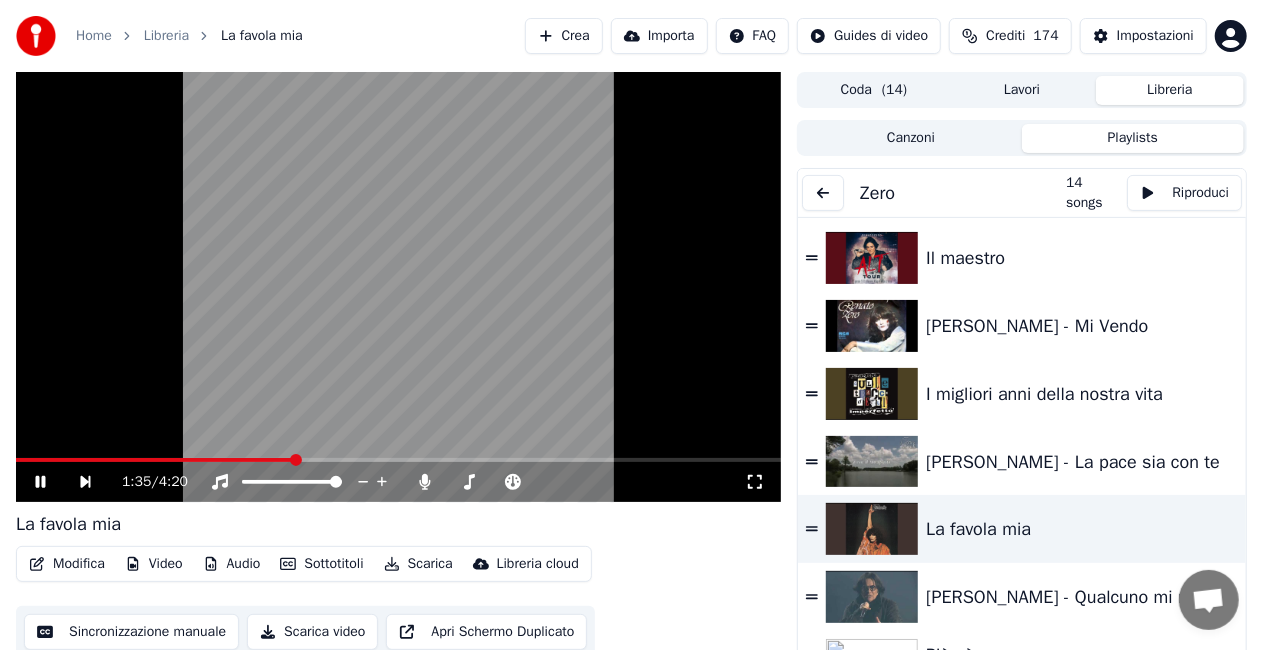 click at bounding box center (398, 460) 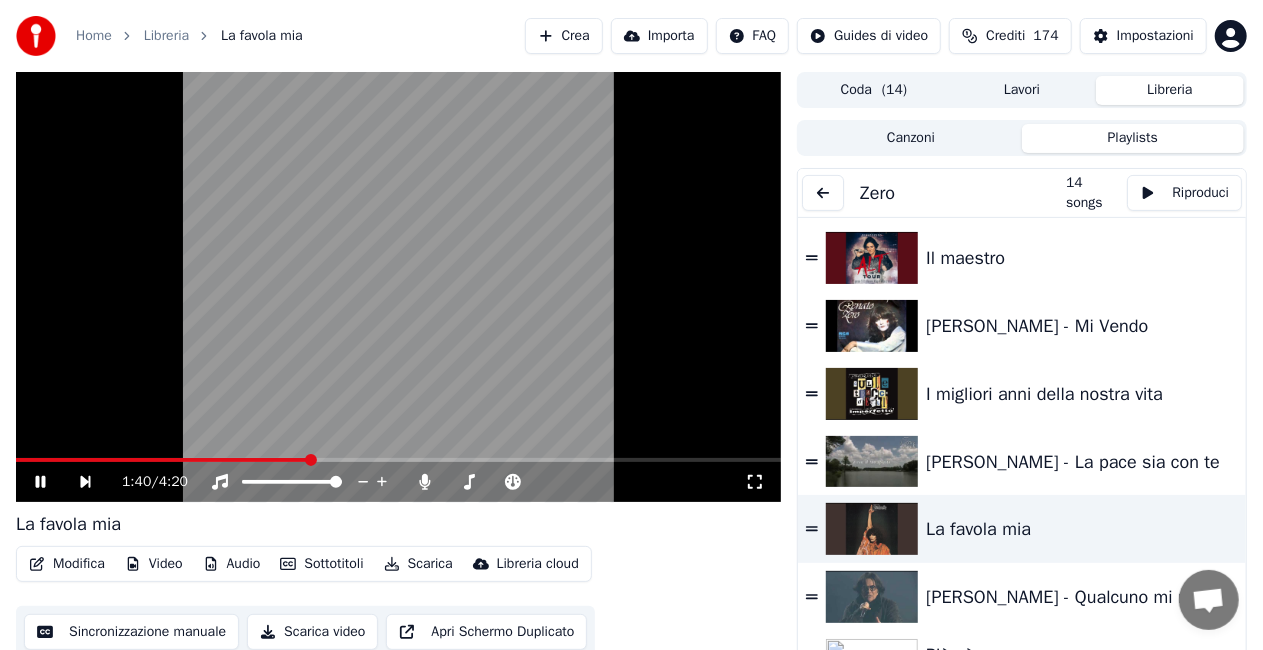 click at bounding box center (398, 460) 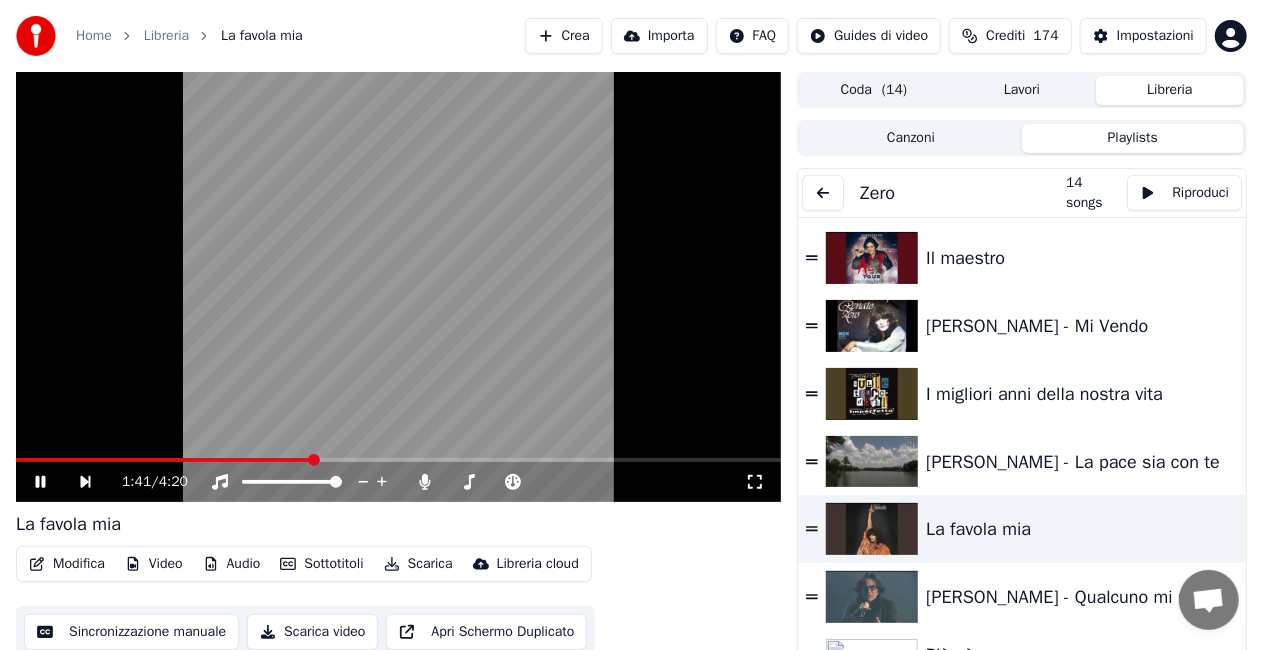 click on "1:41  /  4:20" at bounding box center [398, 482] 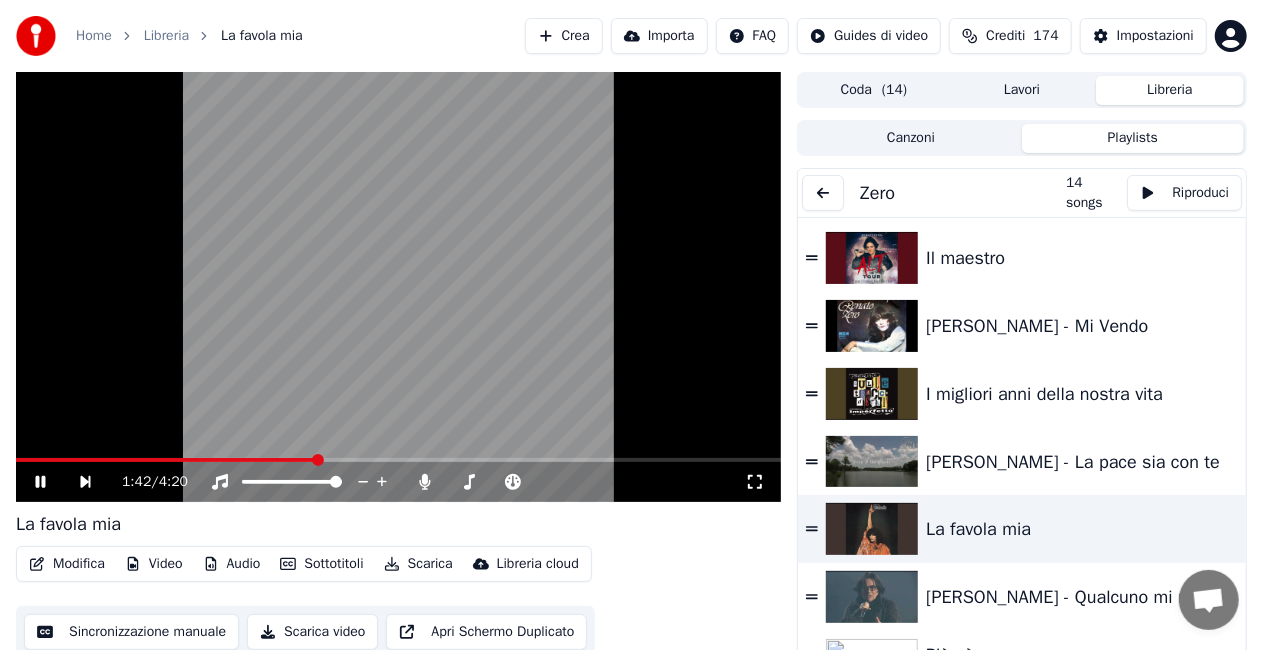 click on "1:42  /  4:20" at bounding box center [398, 482] 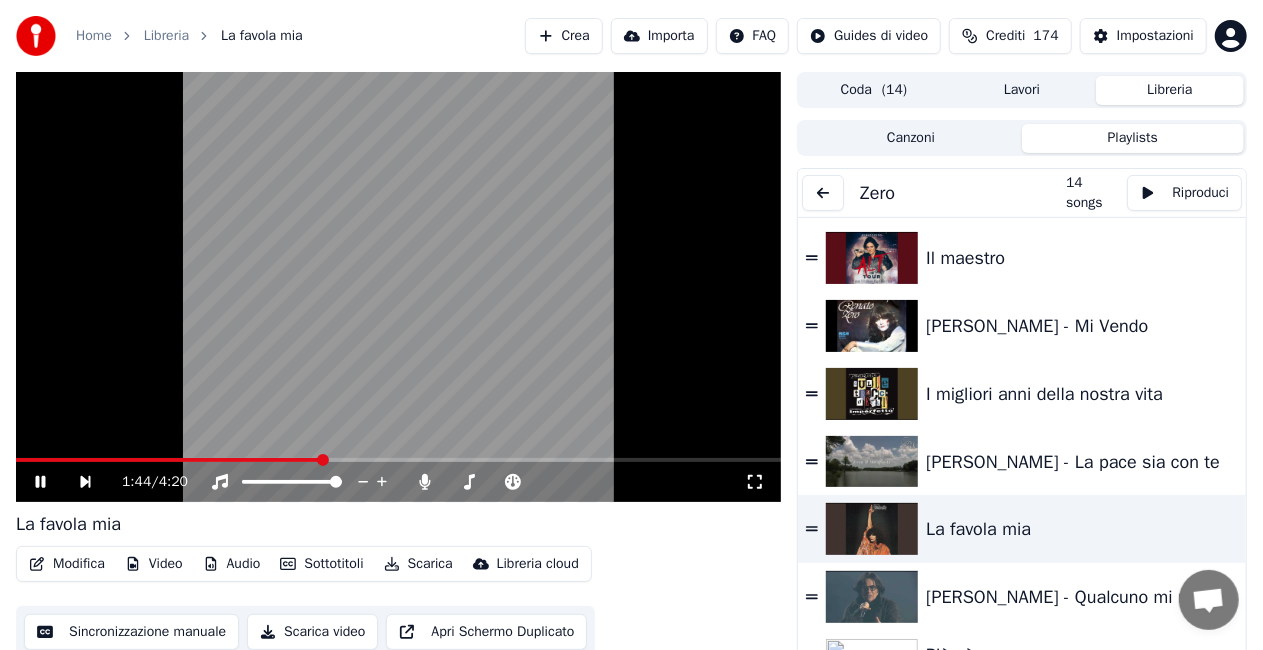 click at bounding box center (398, 460) 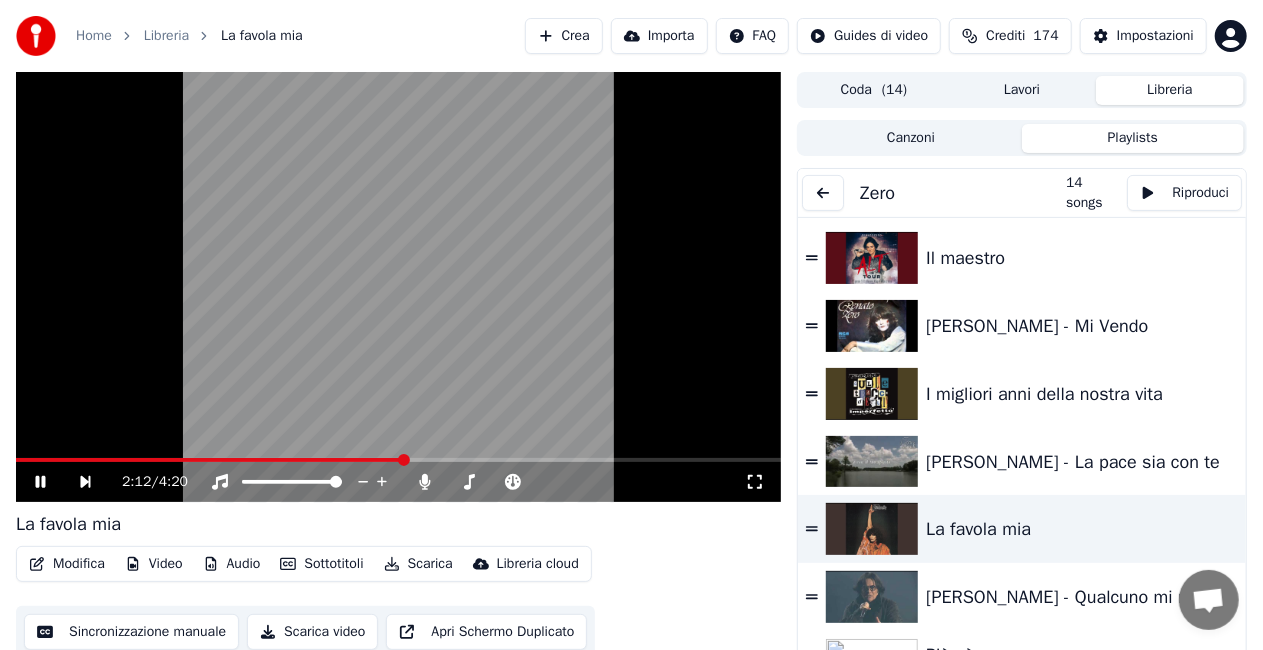 click on "2:12  /  4:20" at bounding box center [398, 482] 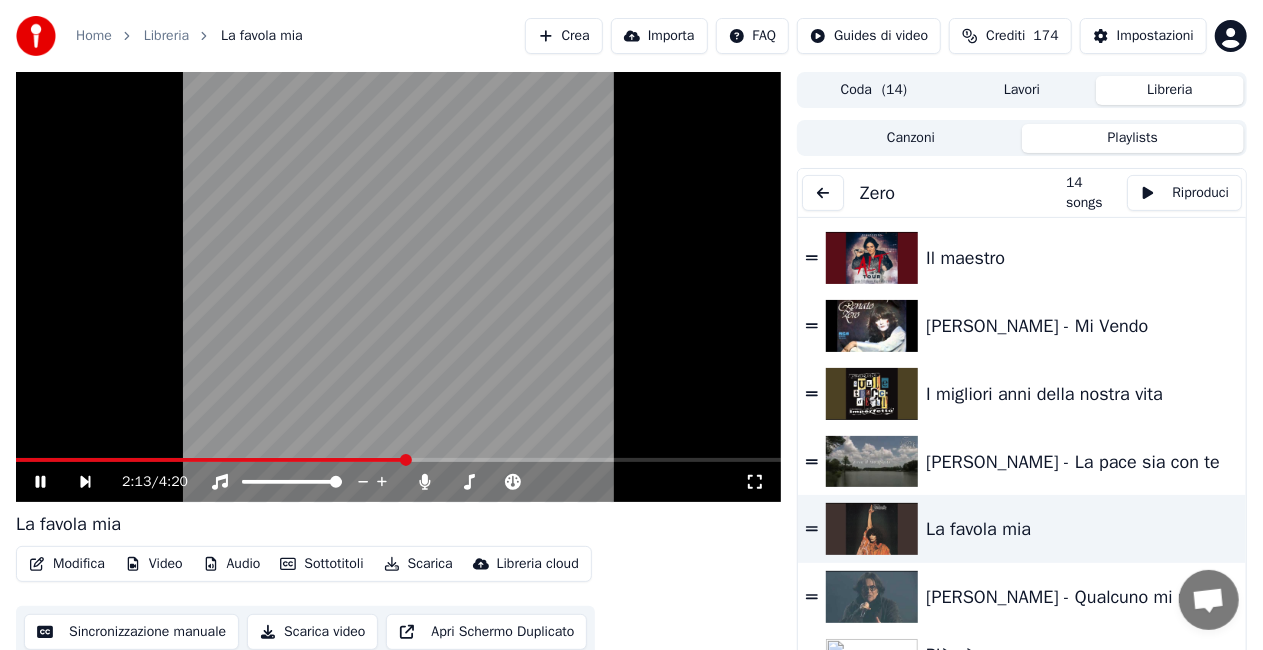 click on "2:13  /  4:20" at bounding box center (398, 482) 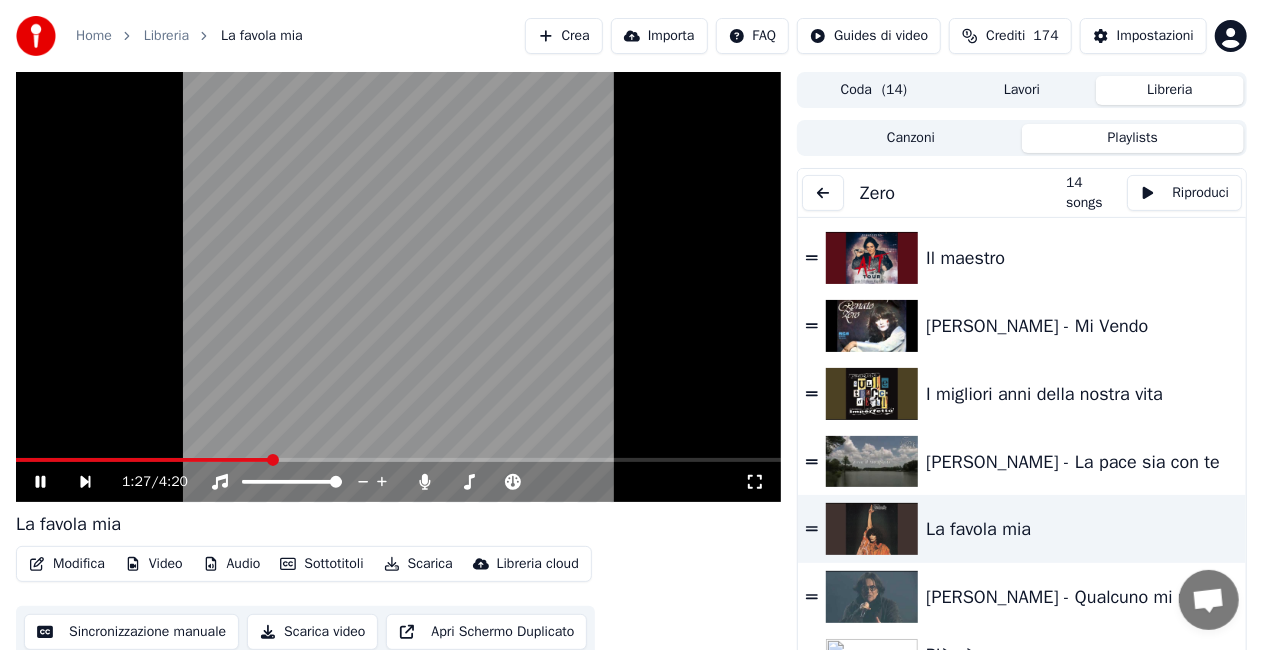click at bounding box center [143, 460] 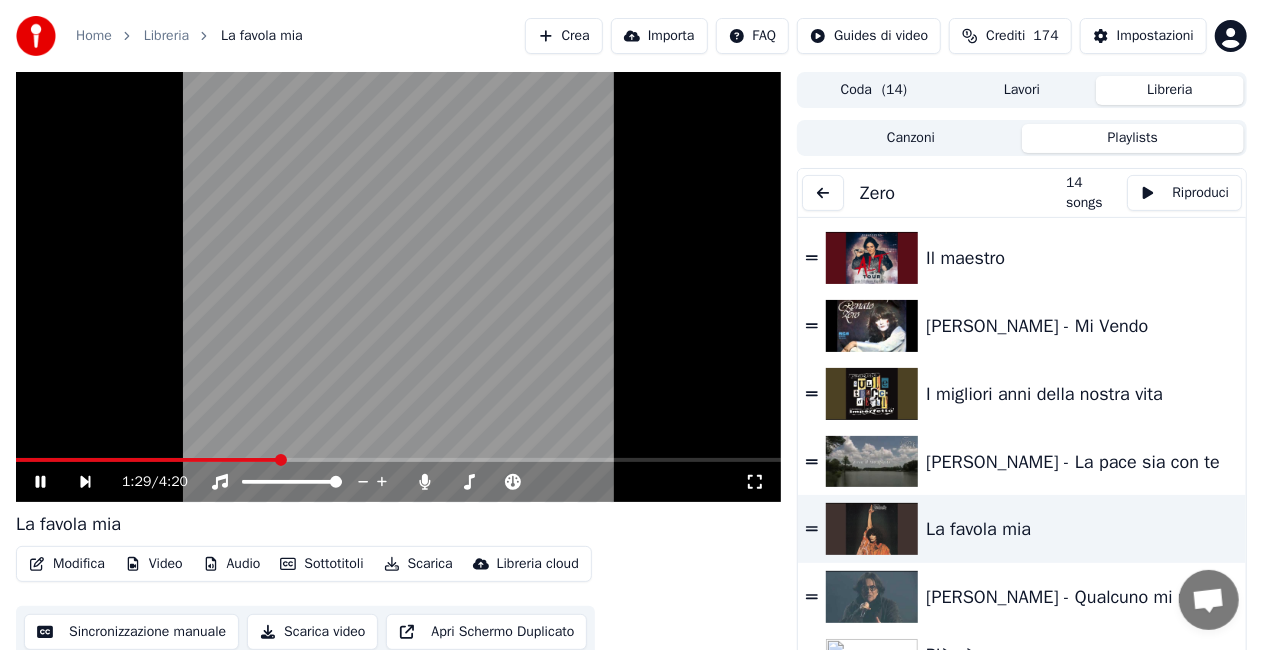 click 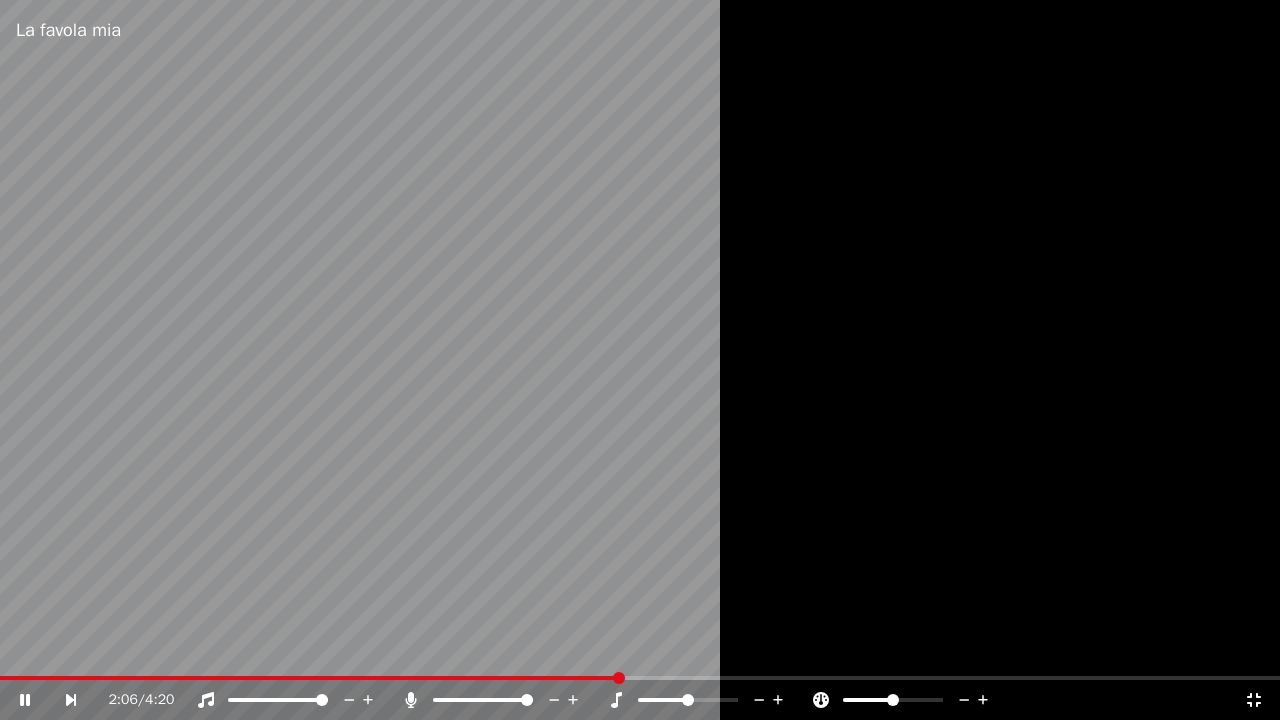 click 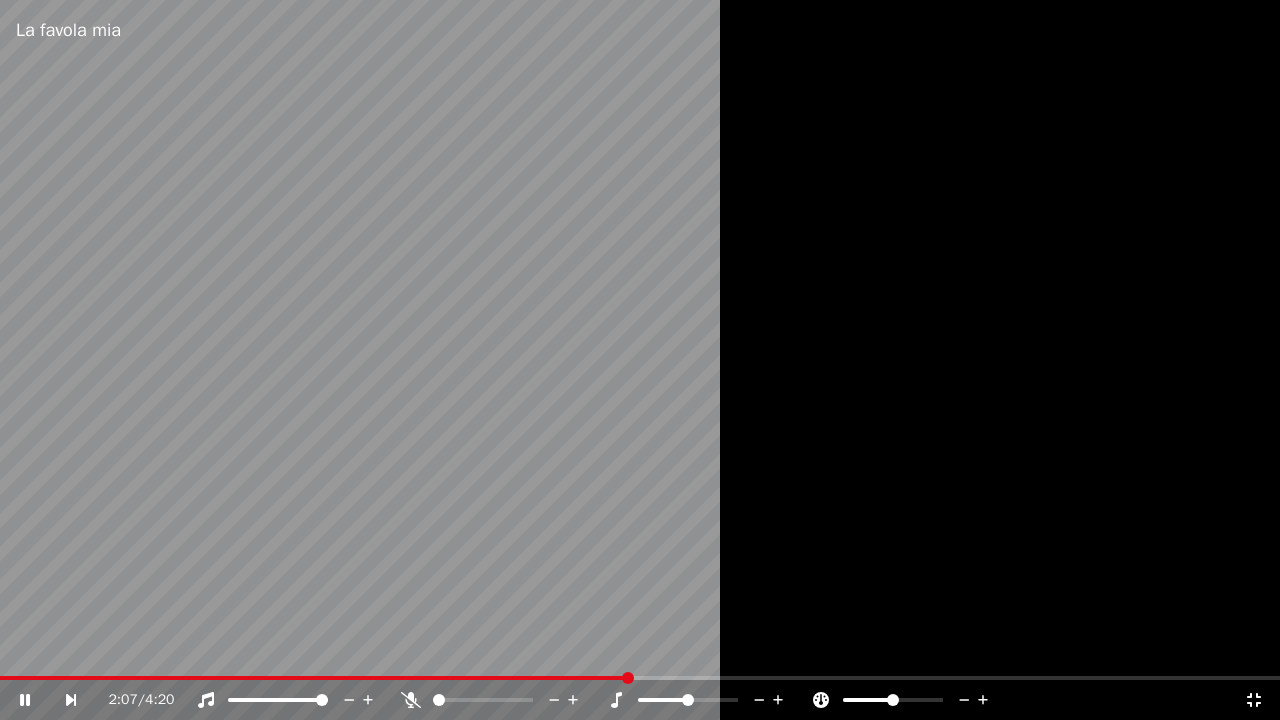 click at bounding box center (640, 360) 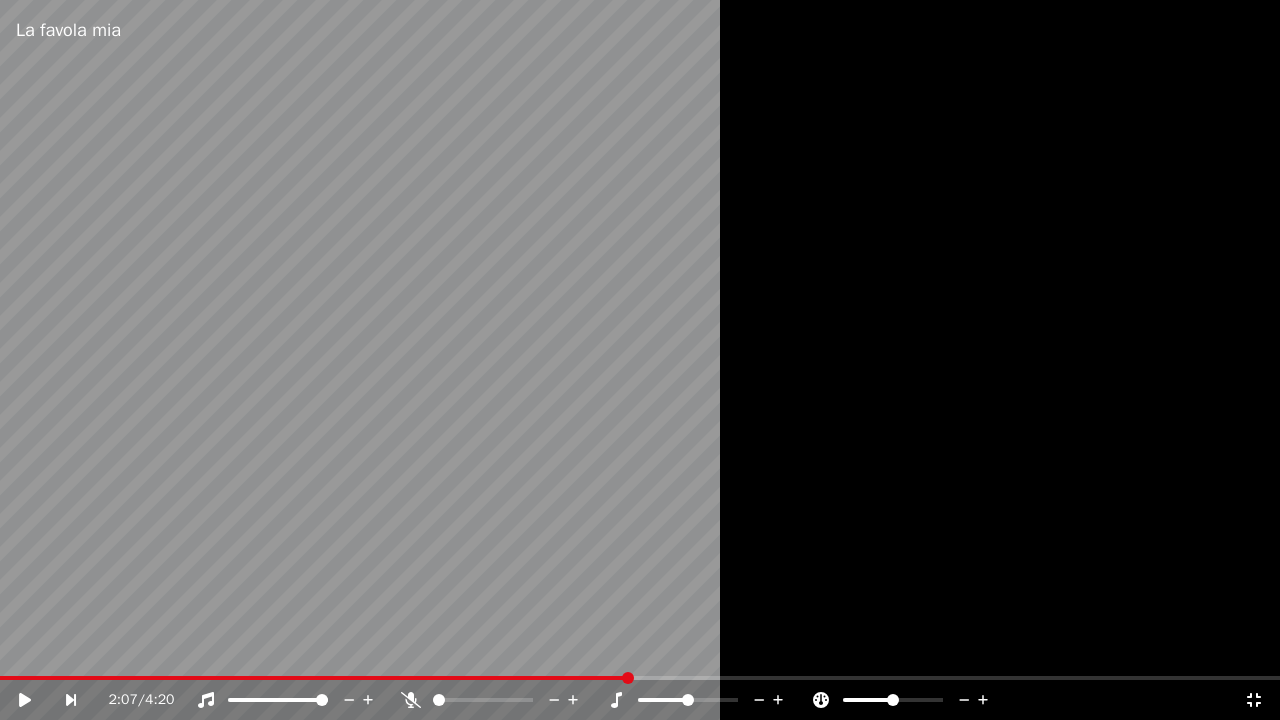 click on "2:07  /  4:20" at bounding box center (640, 700) 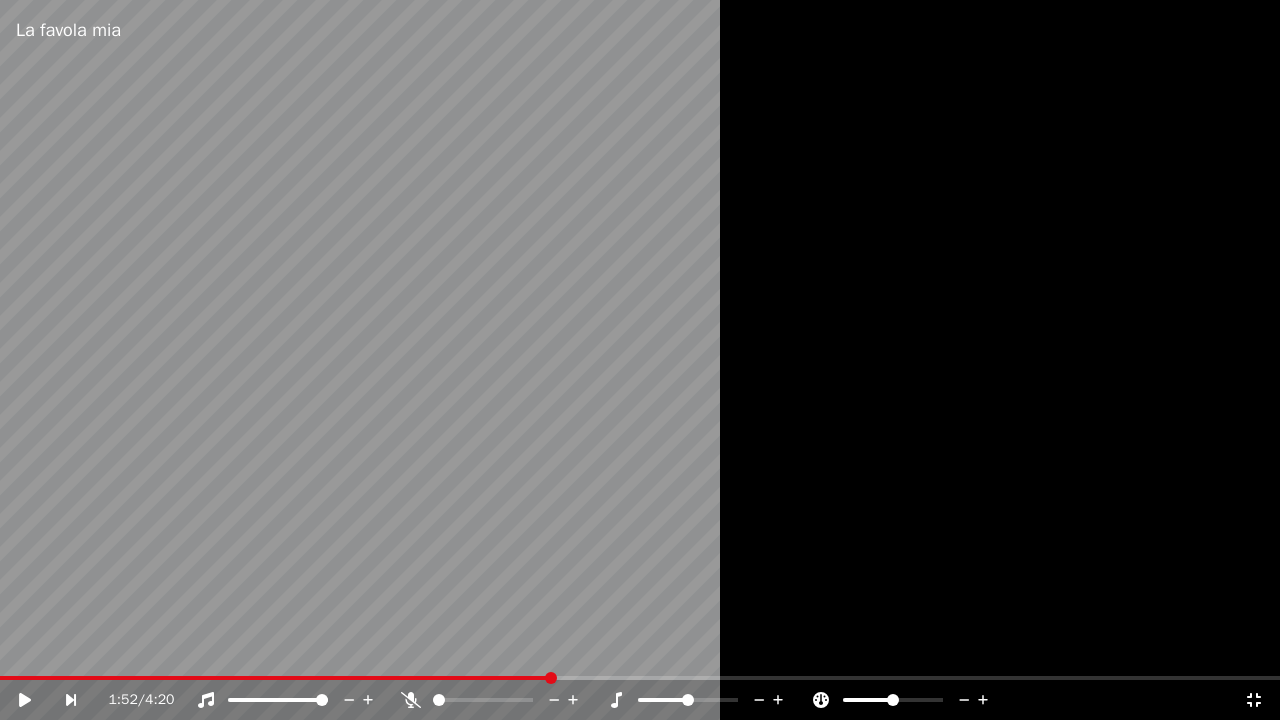 click at bounding box center (275, 678) 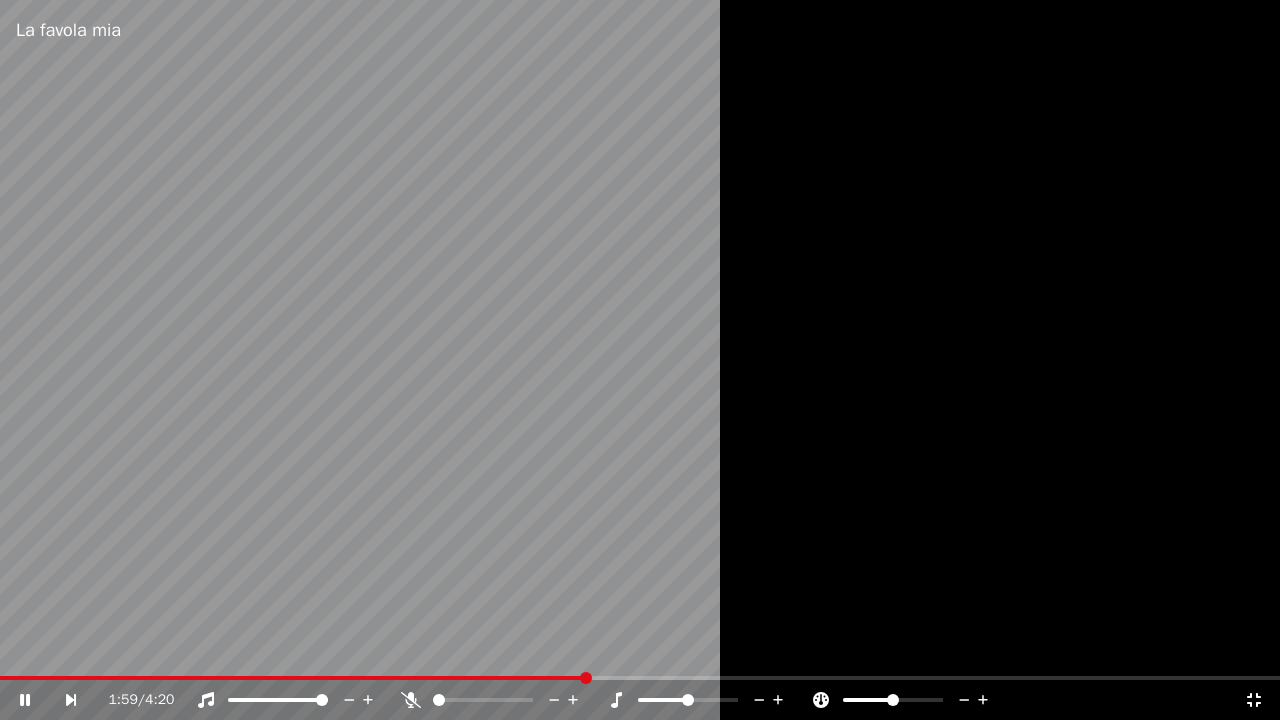 drag, startPoint x: 432, startPoint y: 701, endPoint x: 455, endPoint y: 702, distance: 23.021729 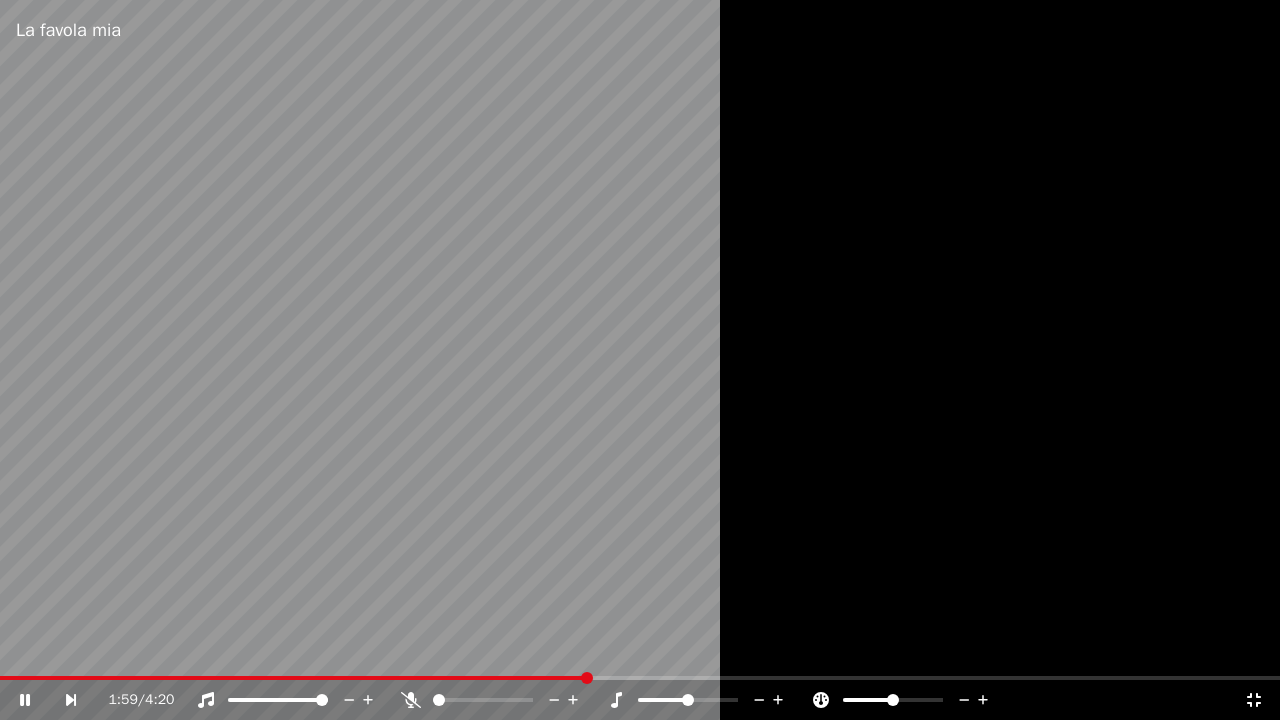 drag, startPoint x: 454, startPoint y: 702, endPoint x: 437, endPoint y: 702, distance: 17 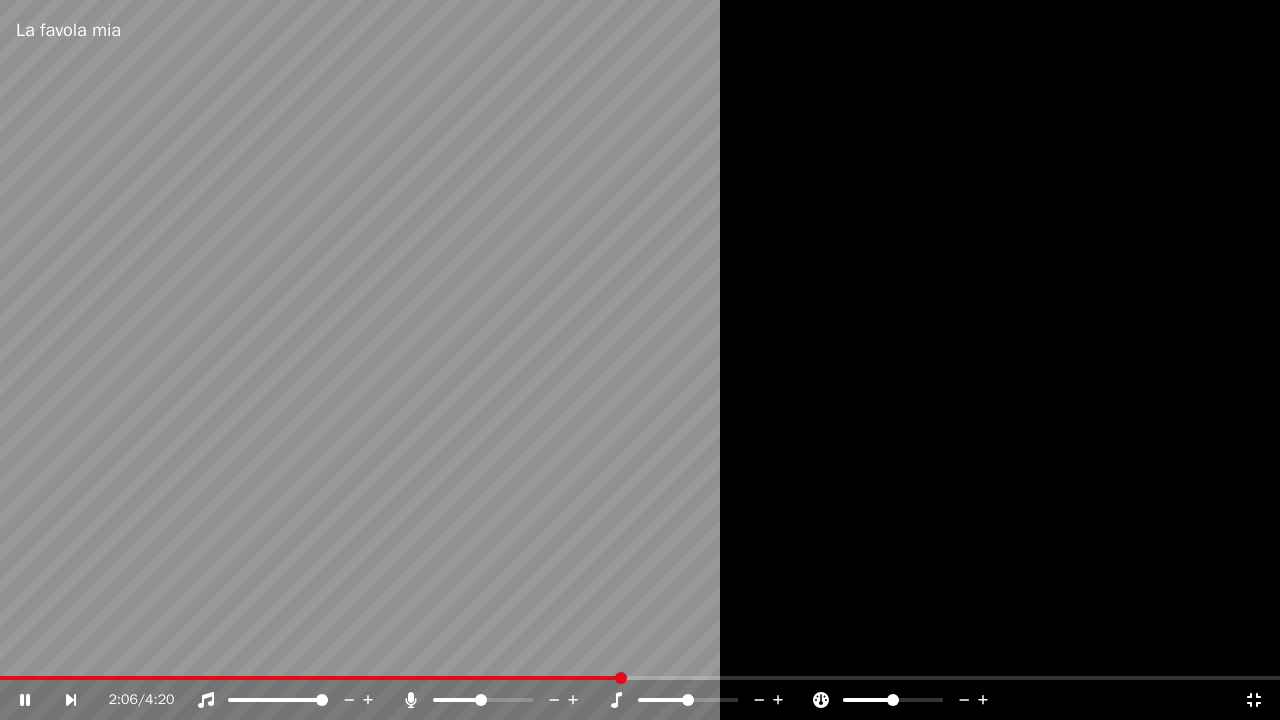 click 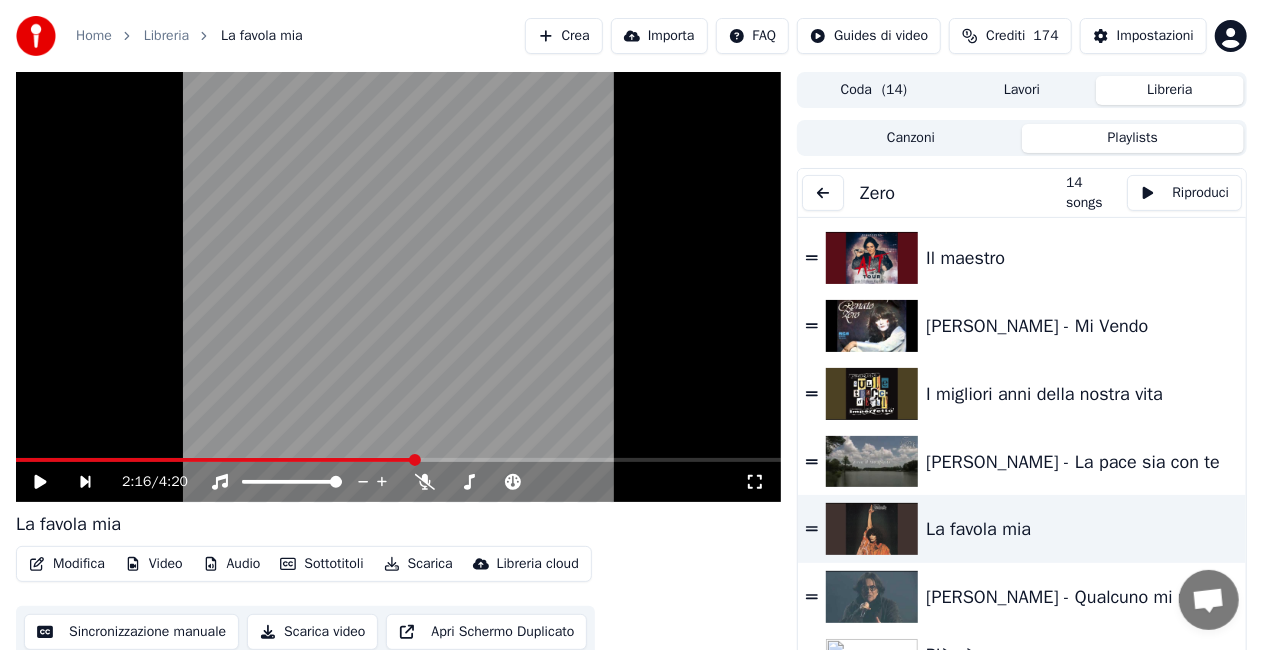 click on "[PERSON_NAME] - Qualcuno mi renda l'anima" at bounding box center [1072, 597] 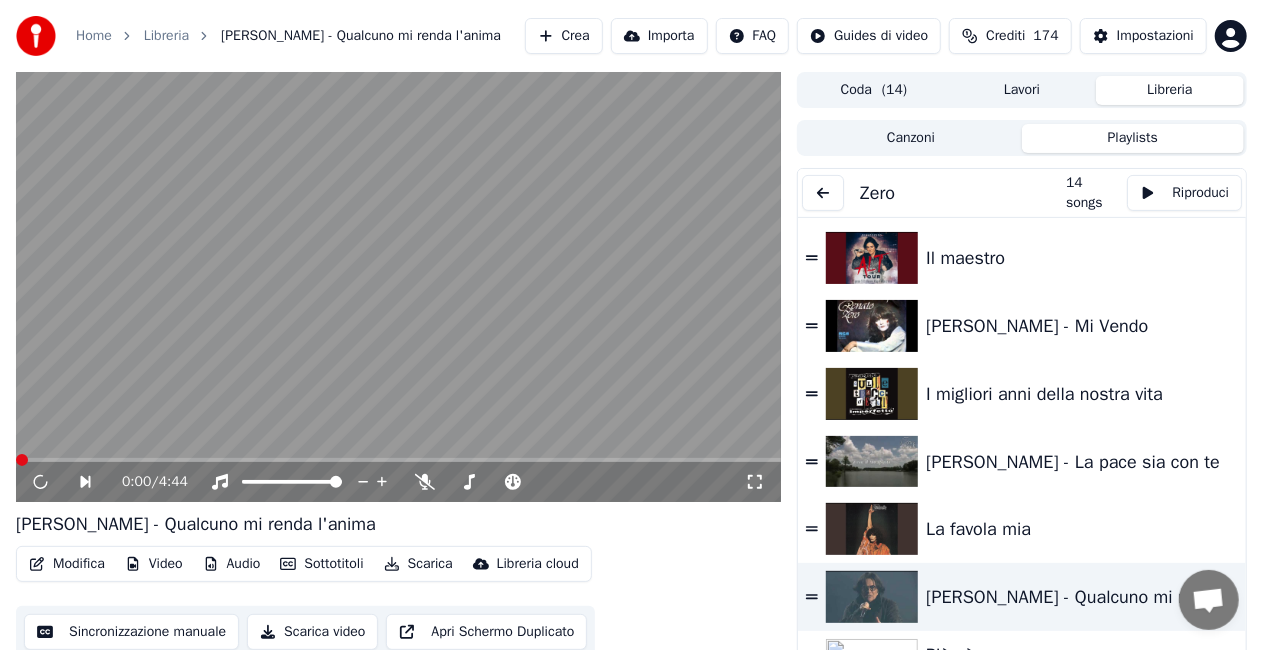 click 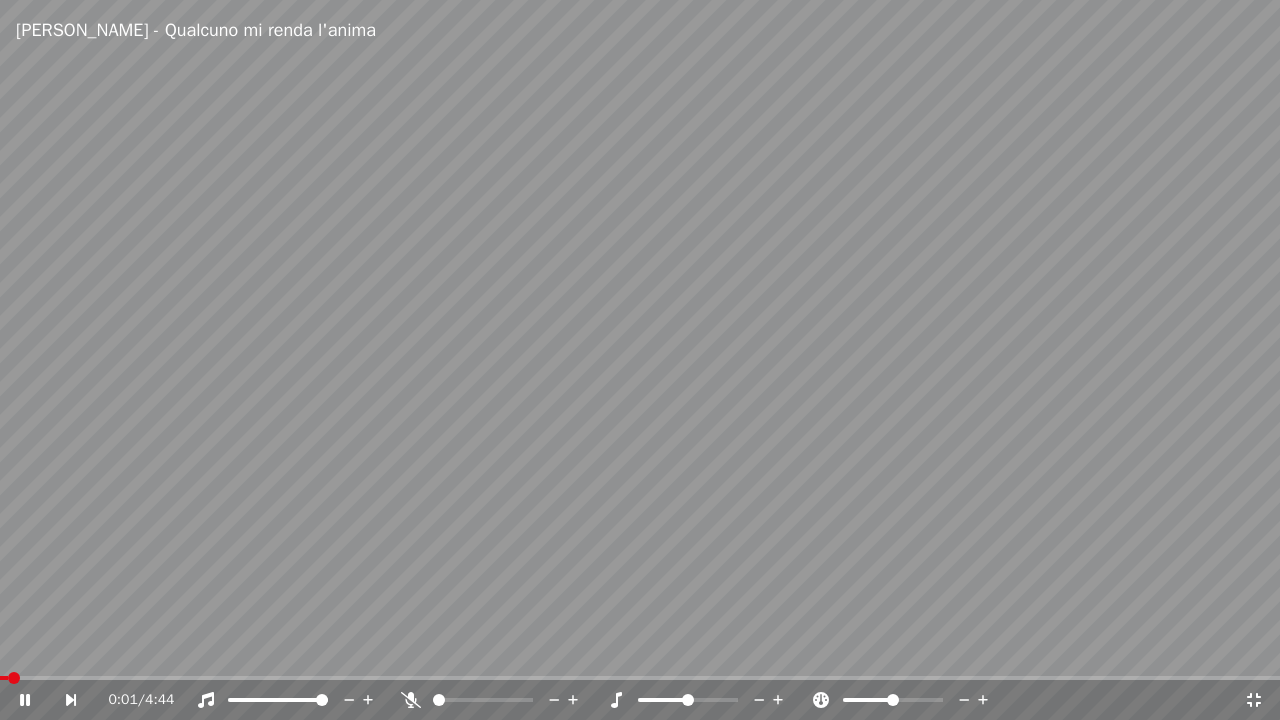 click 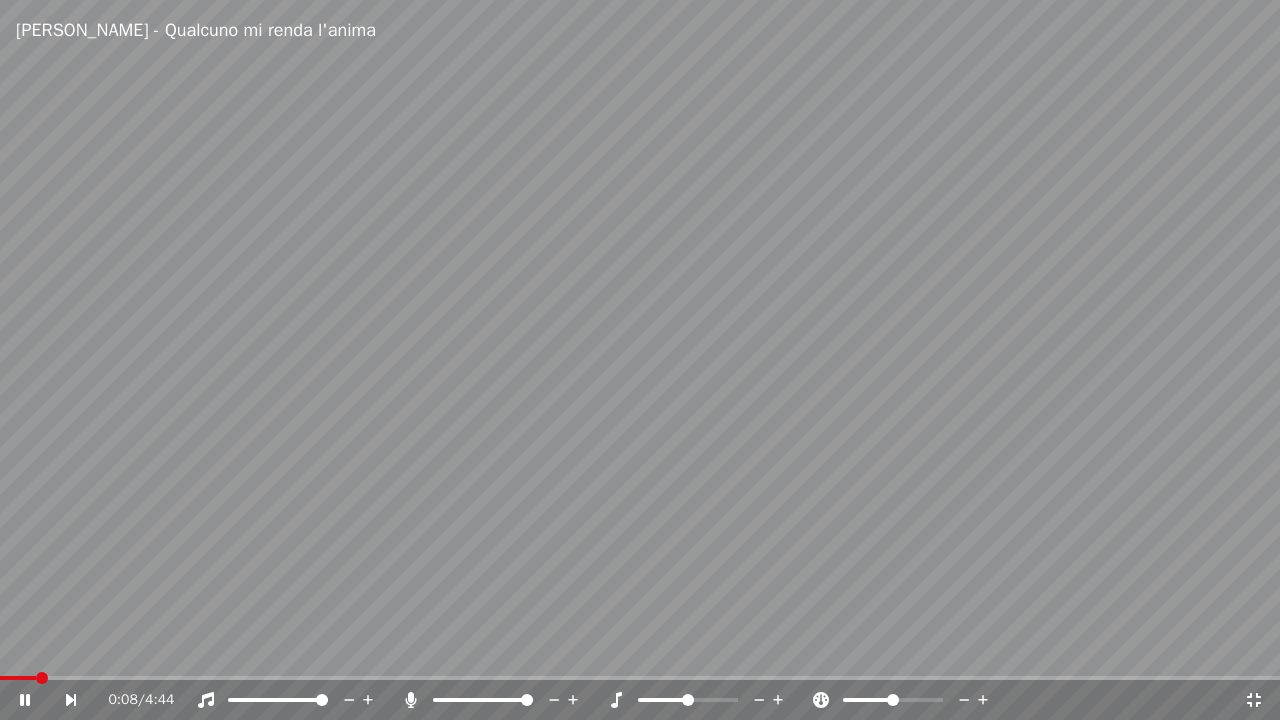 click at bounding box center [18, 678] 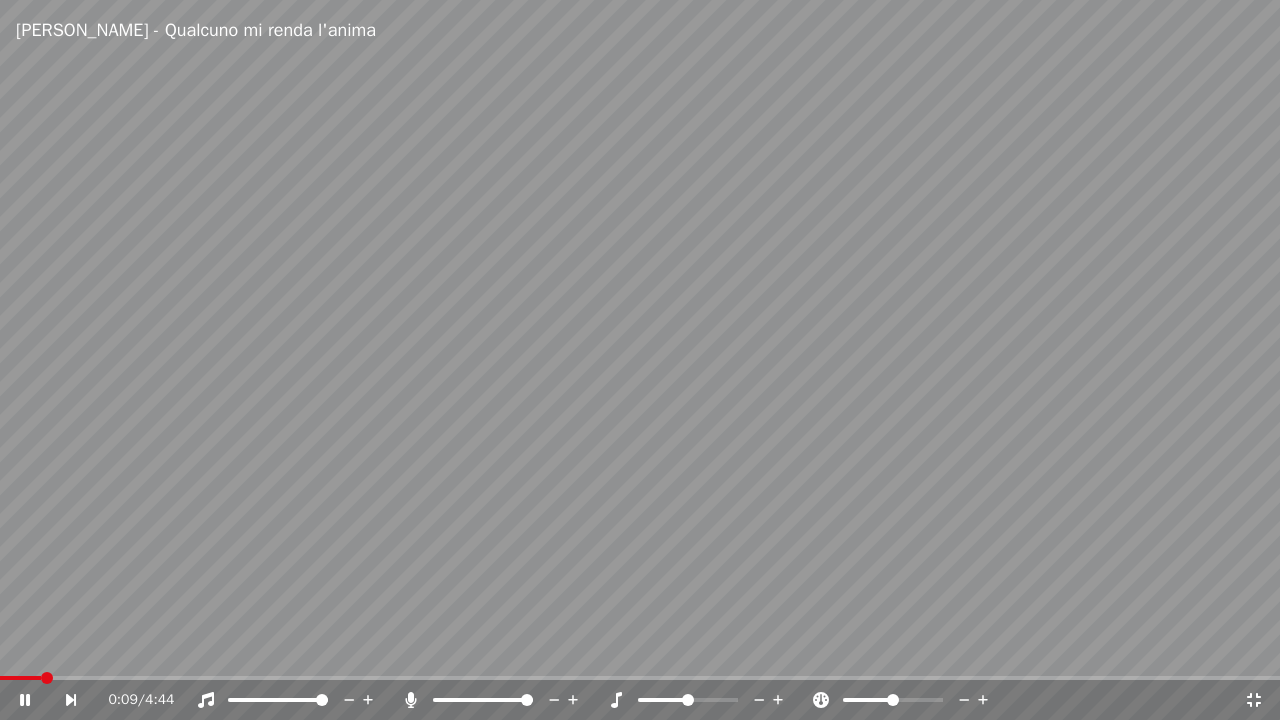 click 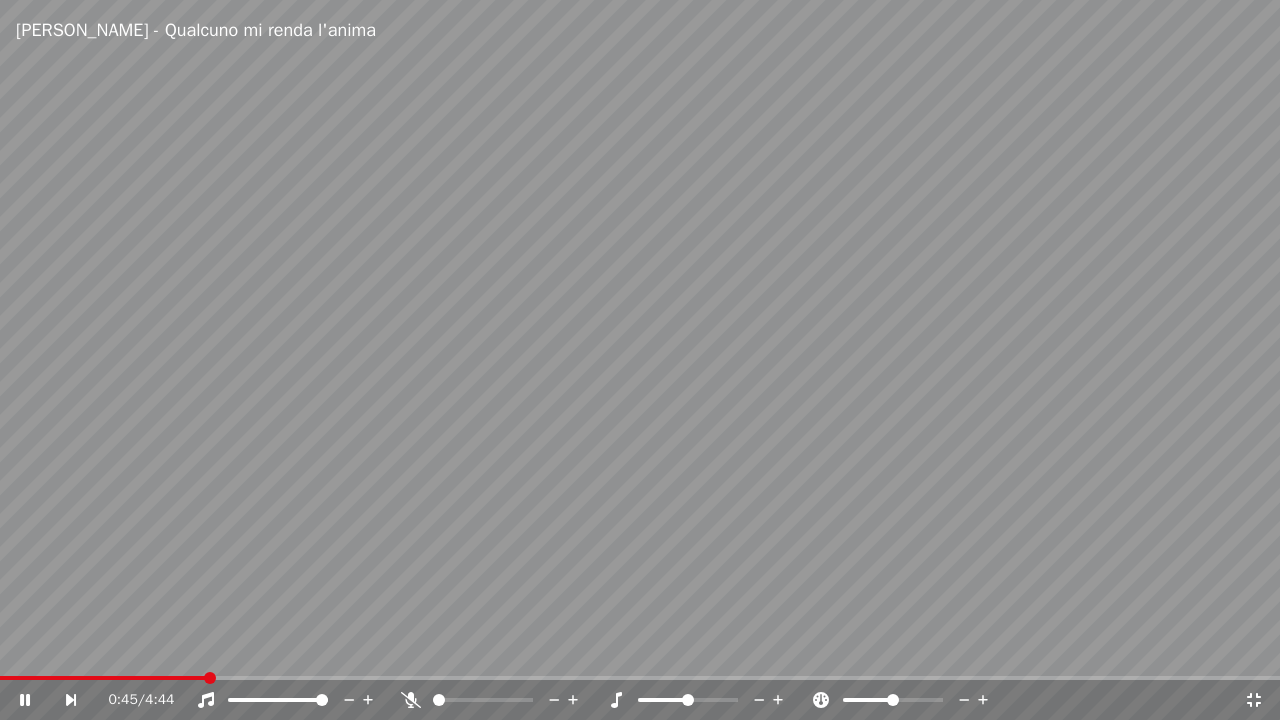 click on "0:45  /  4:44" at bounding box center (640, 700) 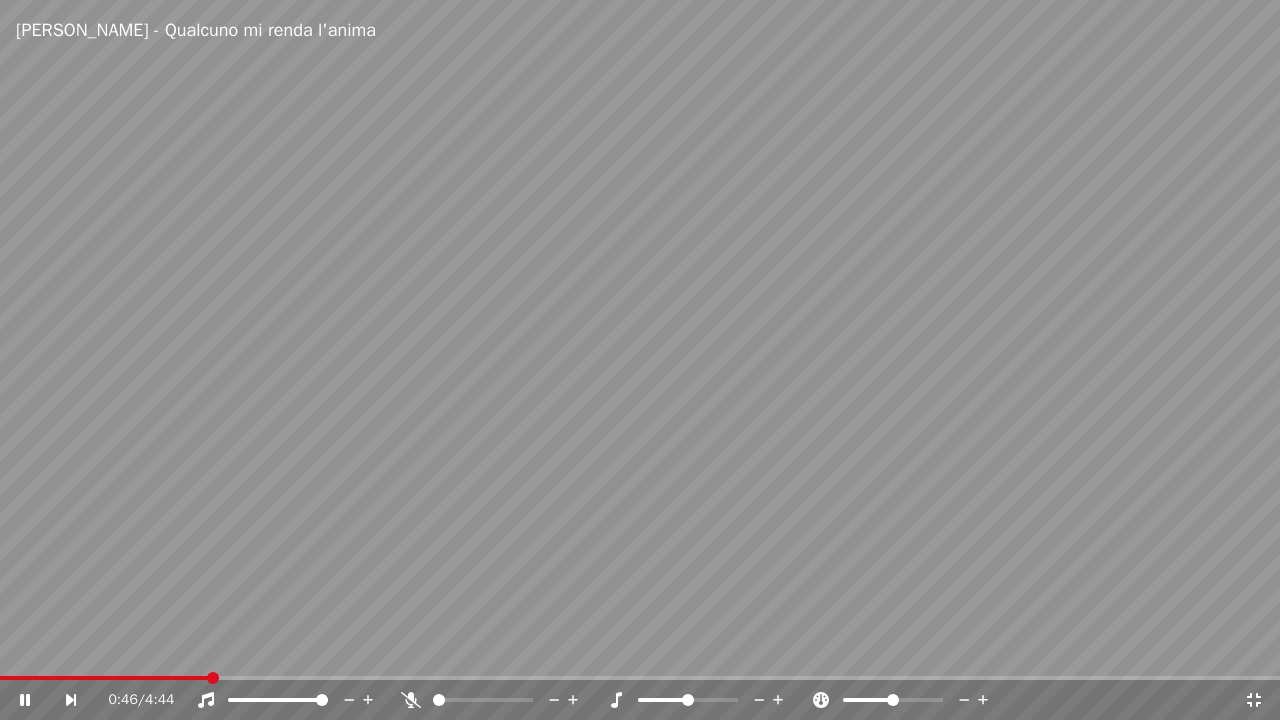 click on "0:46  /  4:44" at bounding box center [640, 700] 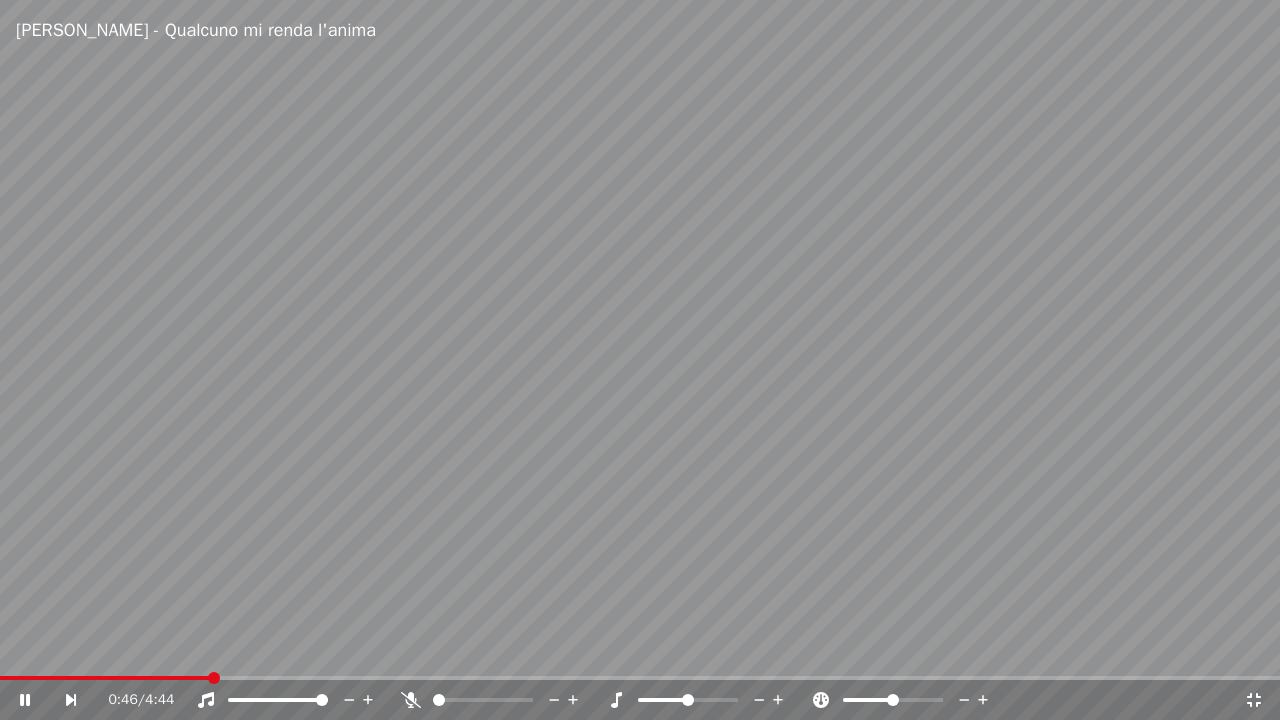 click 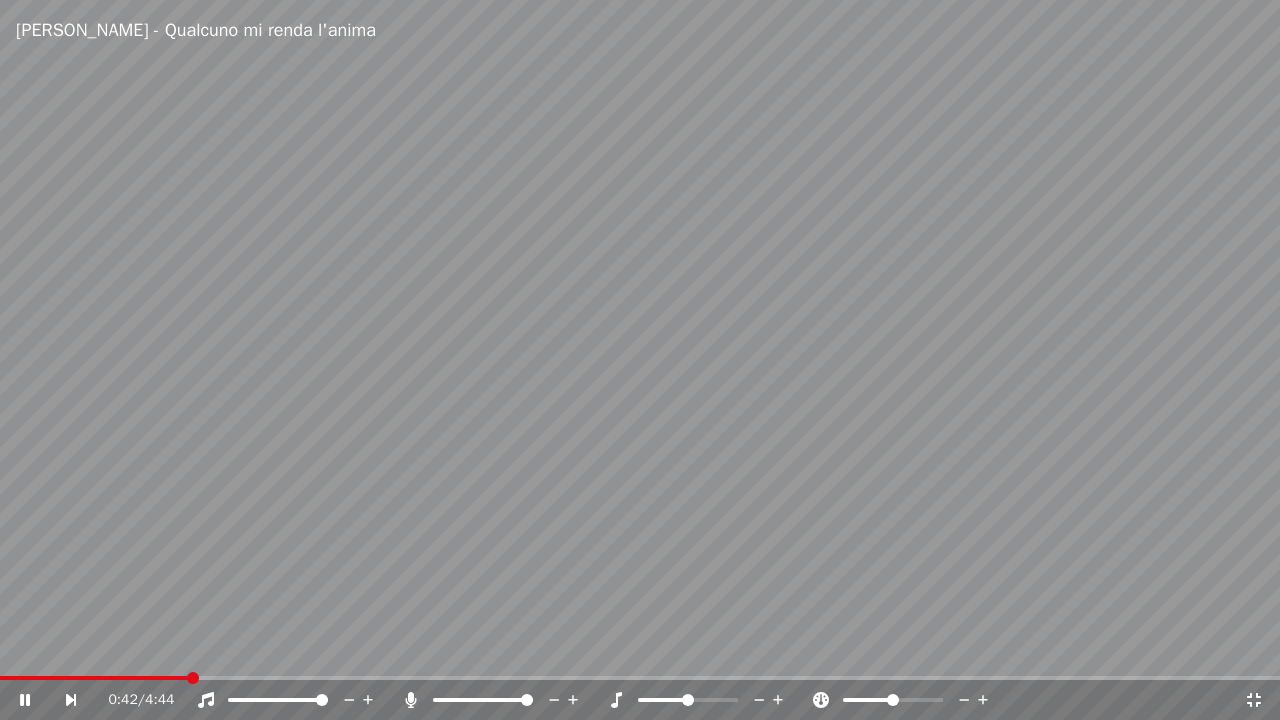 click 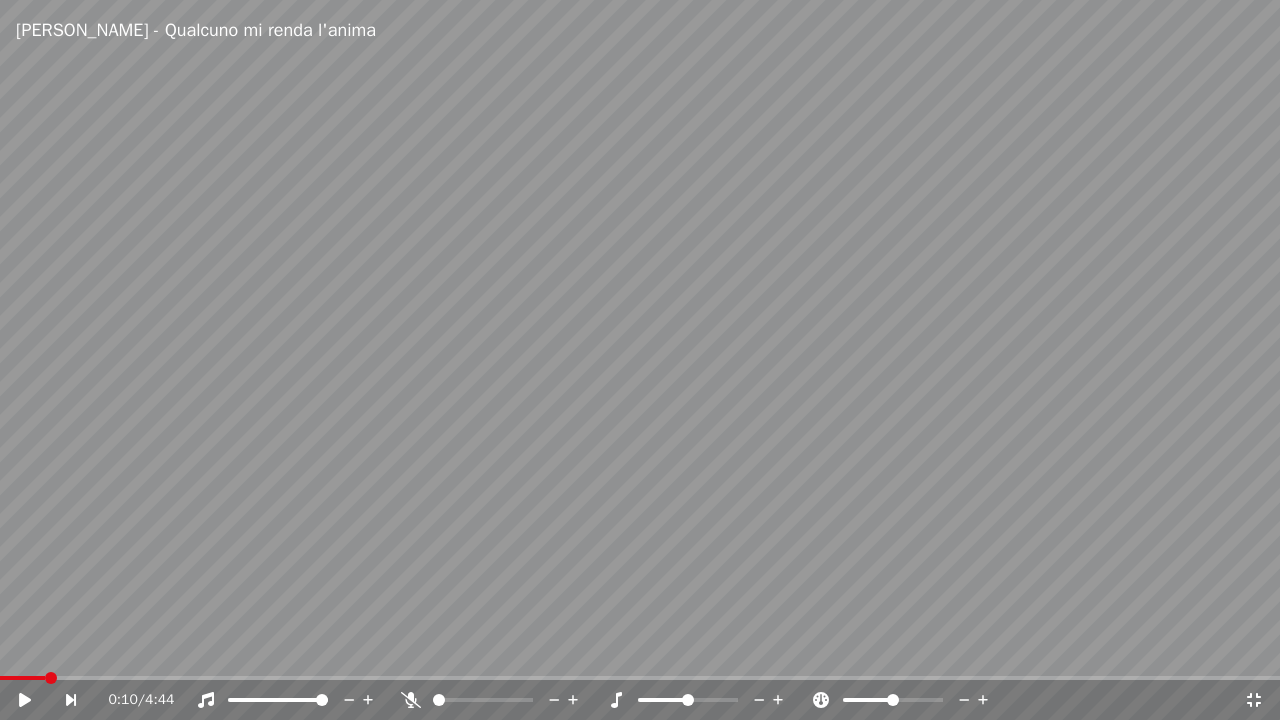 click at bounding box center (22, 678) 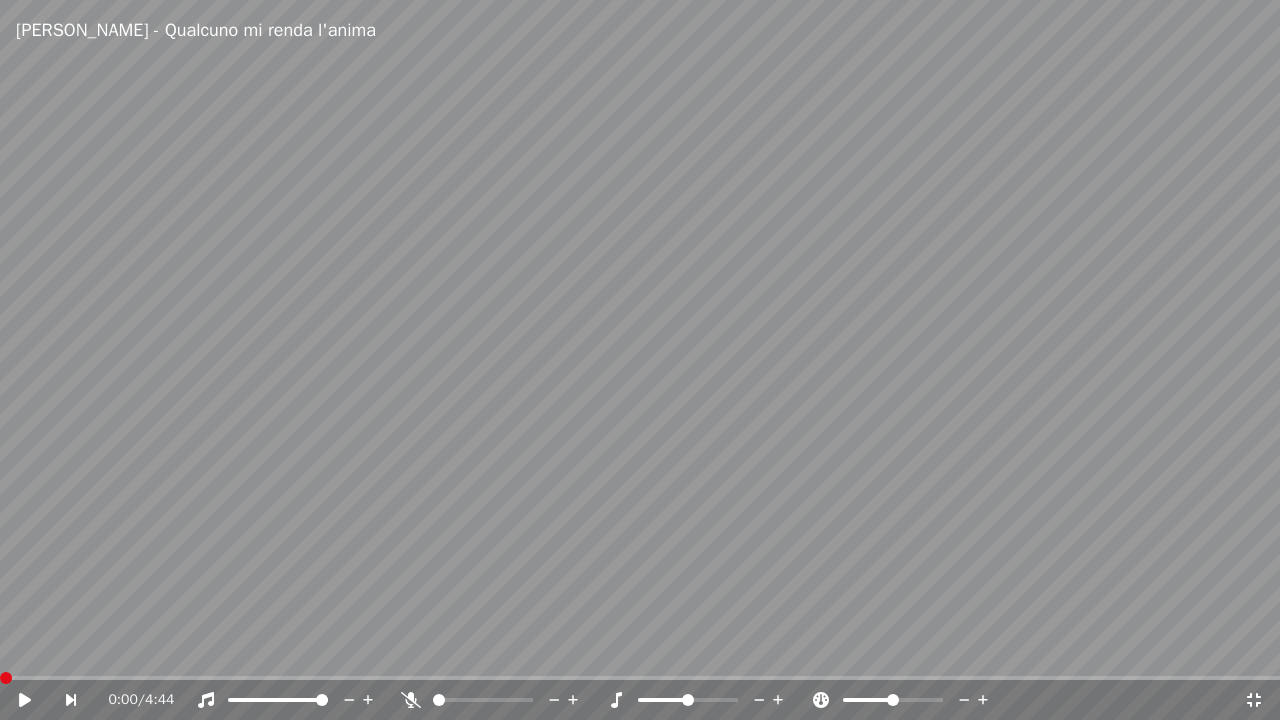 click at bounding box center (6, 678) 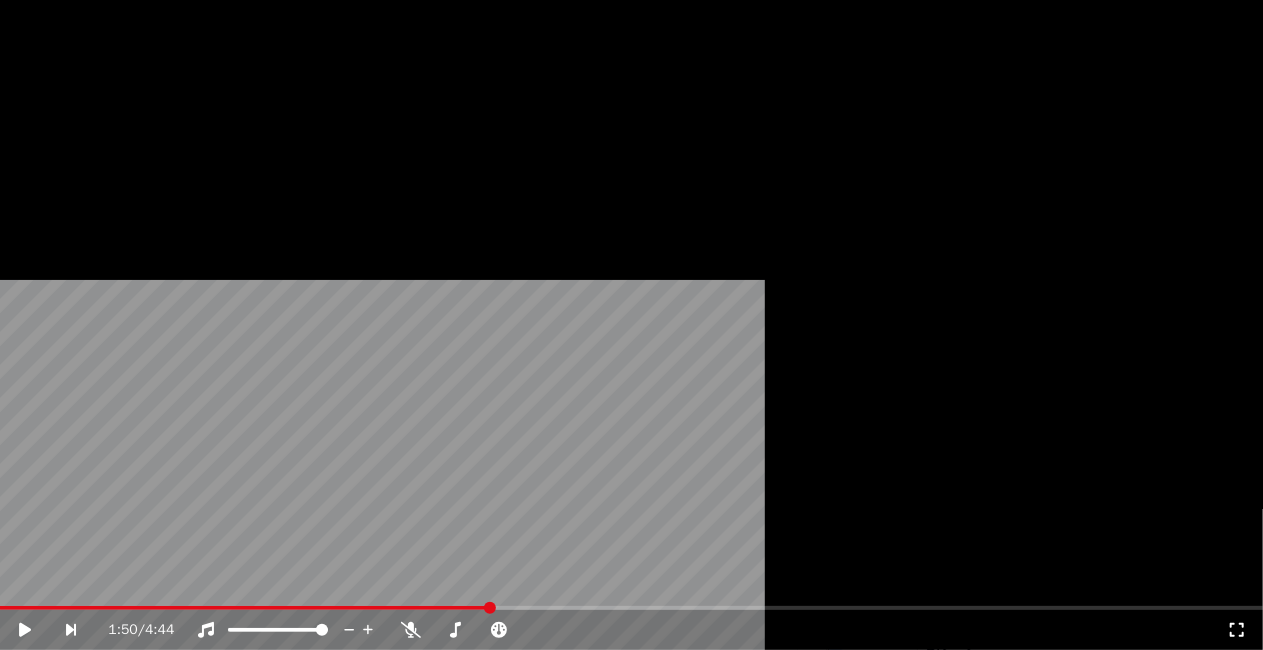 scroll, scrollTop: 0, scrollLeft: 0, axis: both 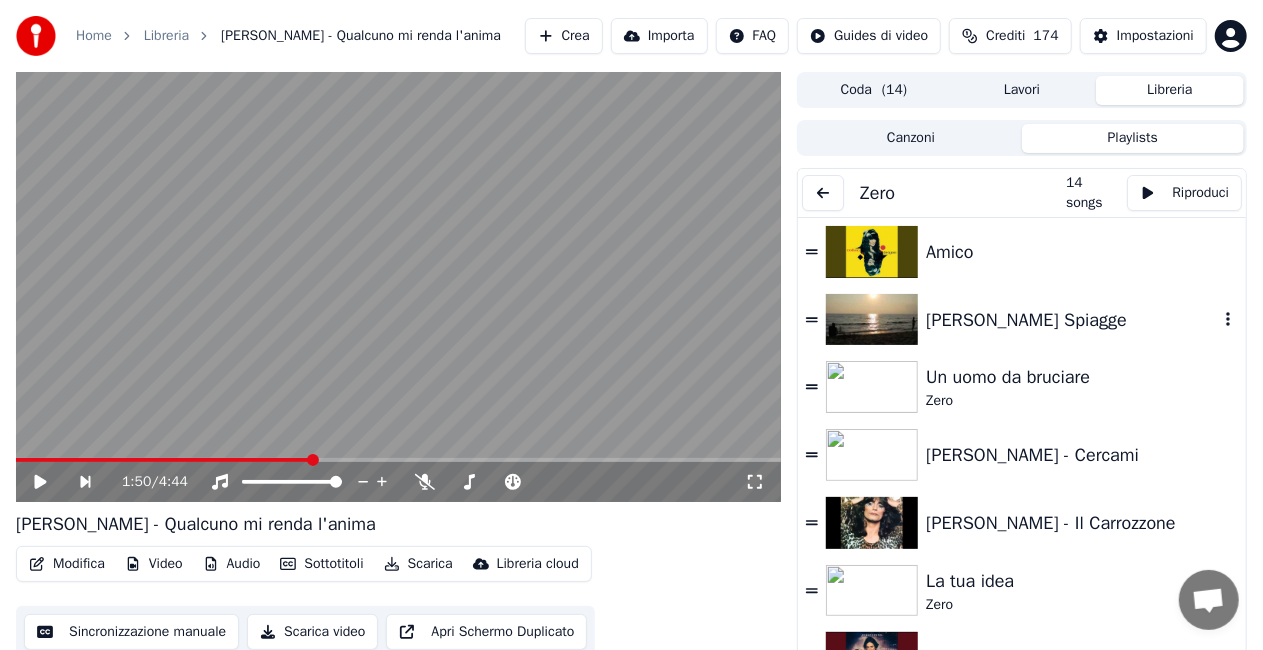 click on "[PERSON_NAME] Spiagge" at bounding box center (1072, 320) 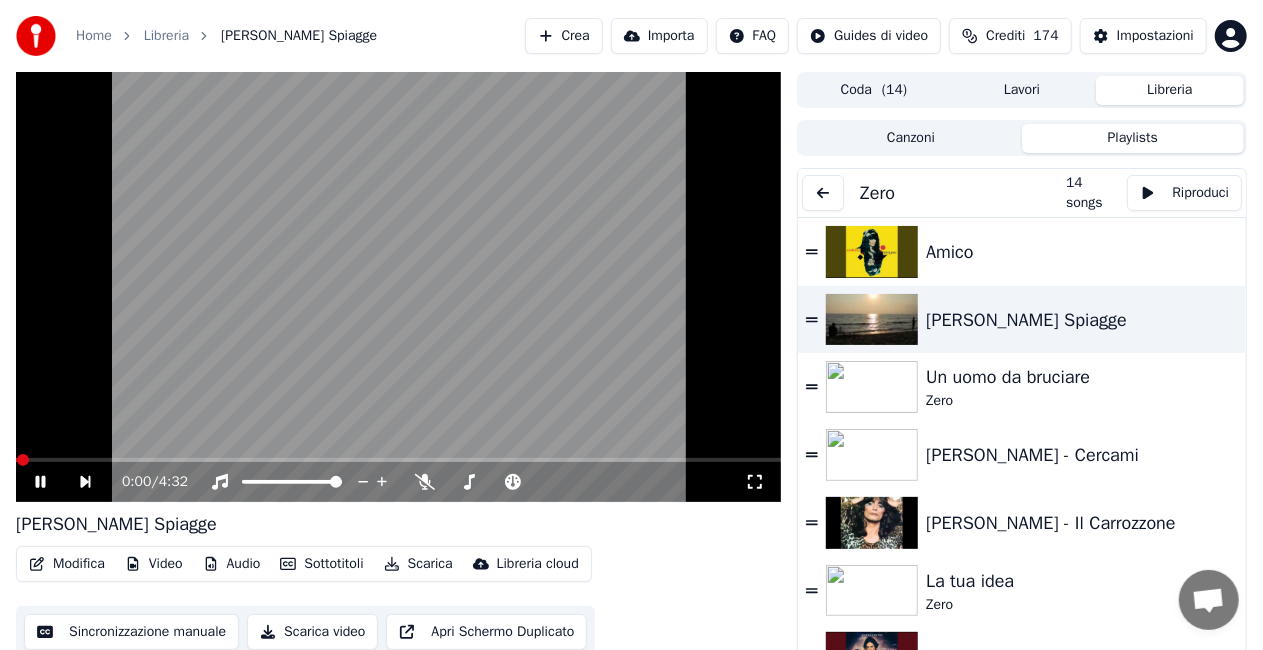 click 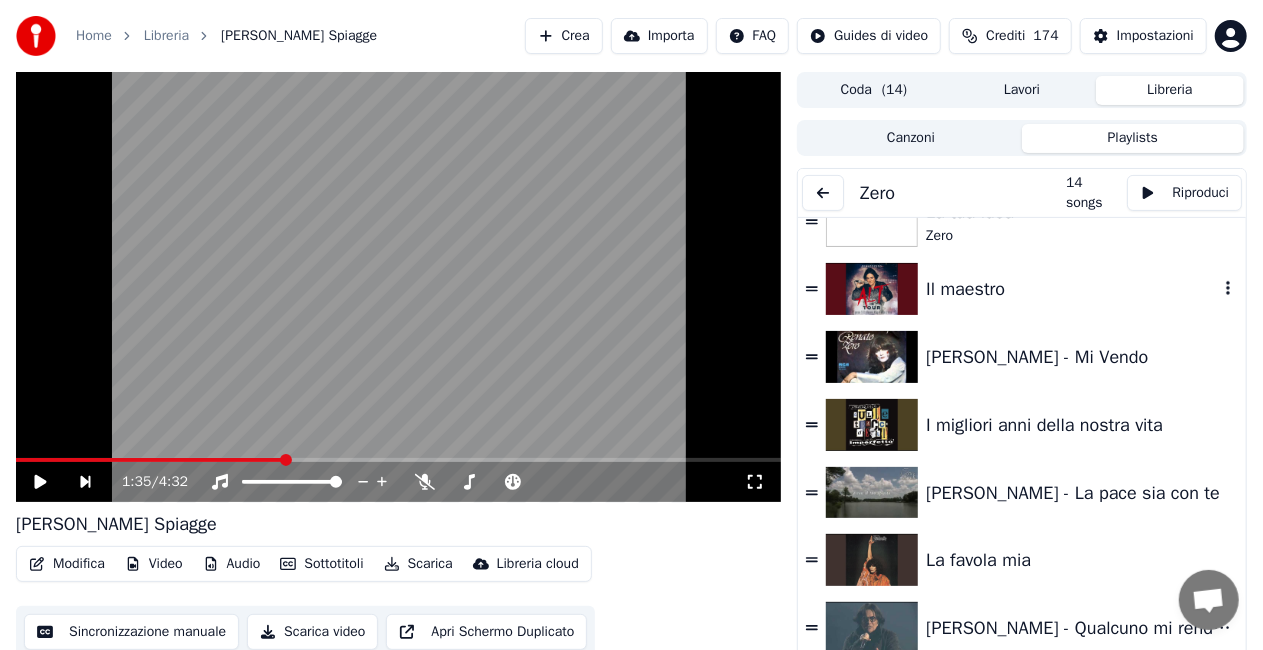 scroll, scrollTop: 400, scrollLeft: 0, axis: vertical 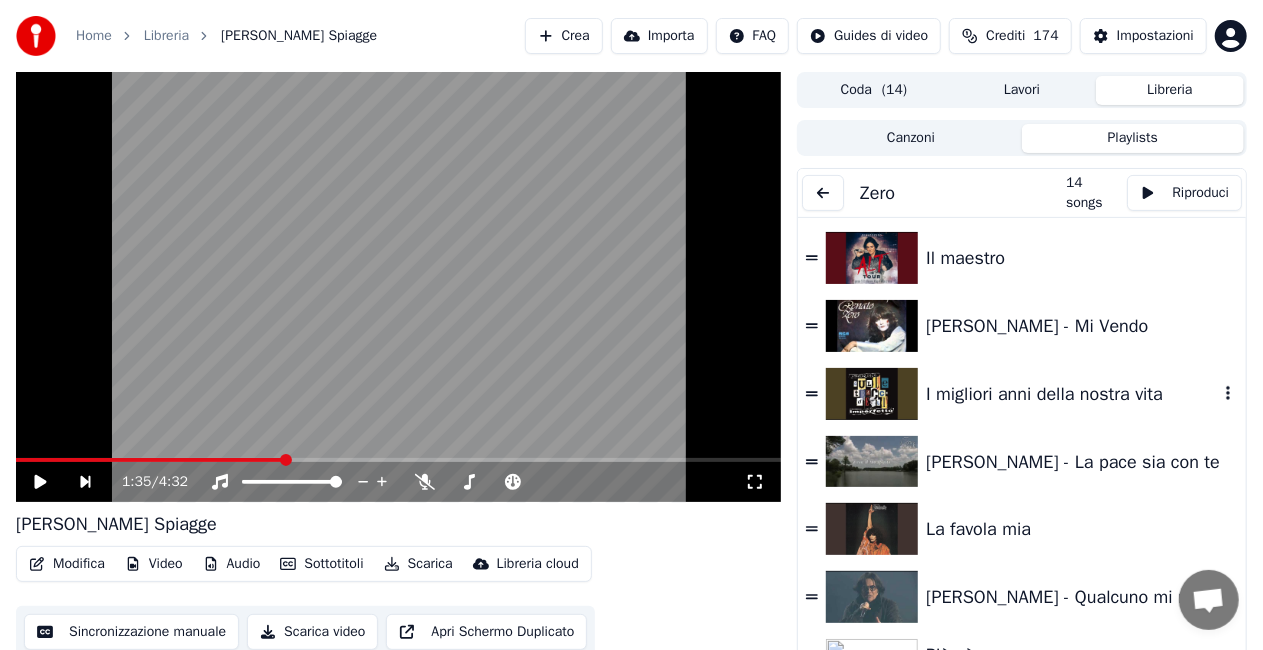 click on "I migliori anni della nostra vita" at bounding box center [1072, 394] 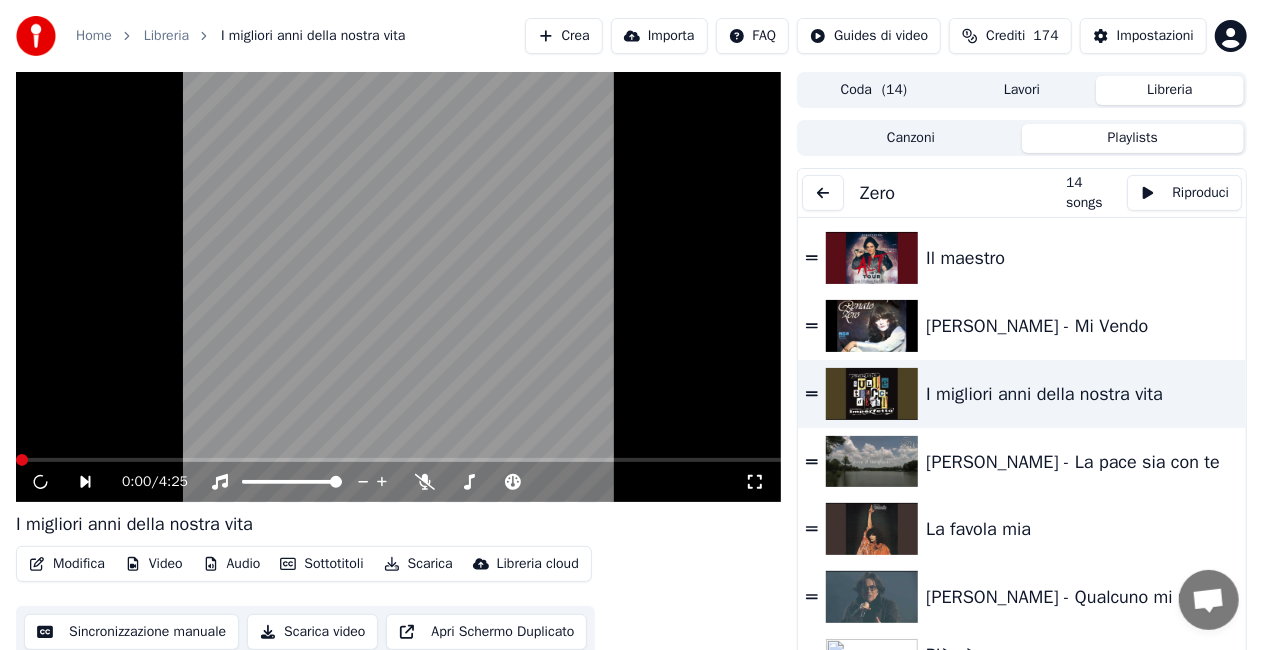 click 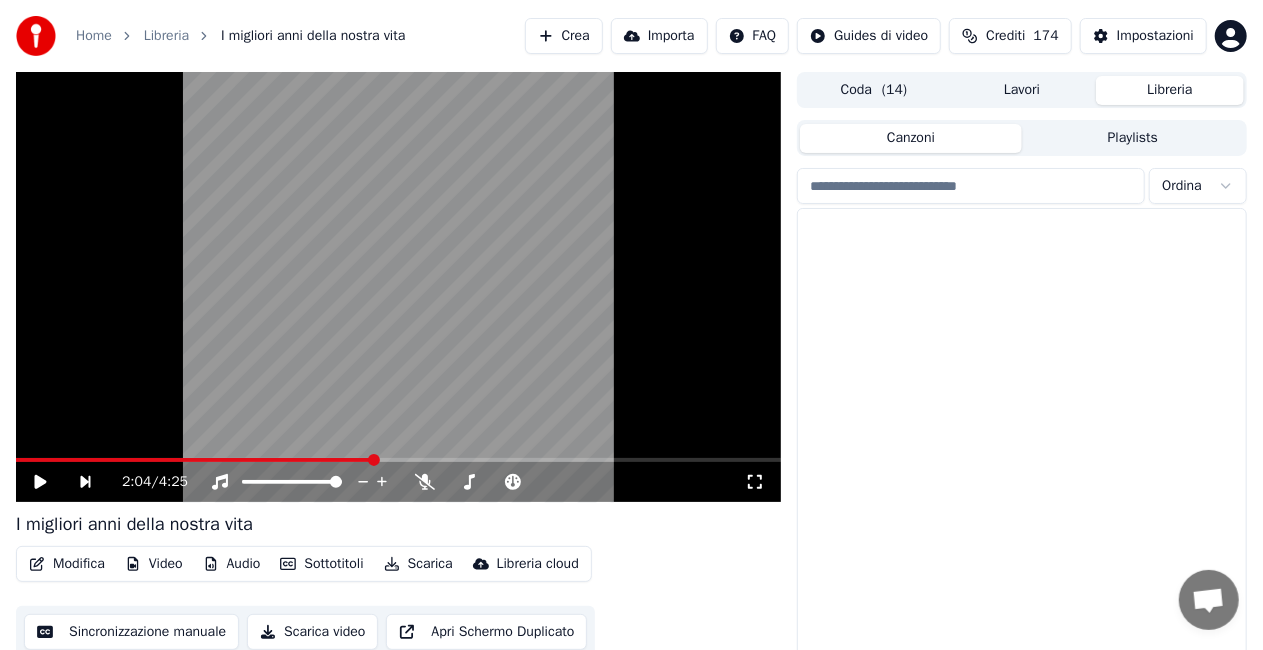 click on "Canzoni" at bounding box center [911, 138] 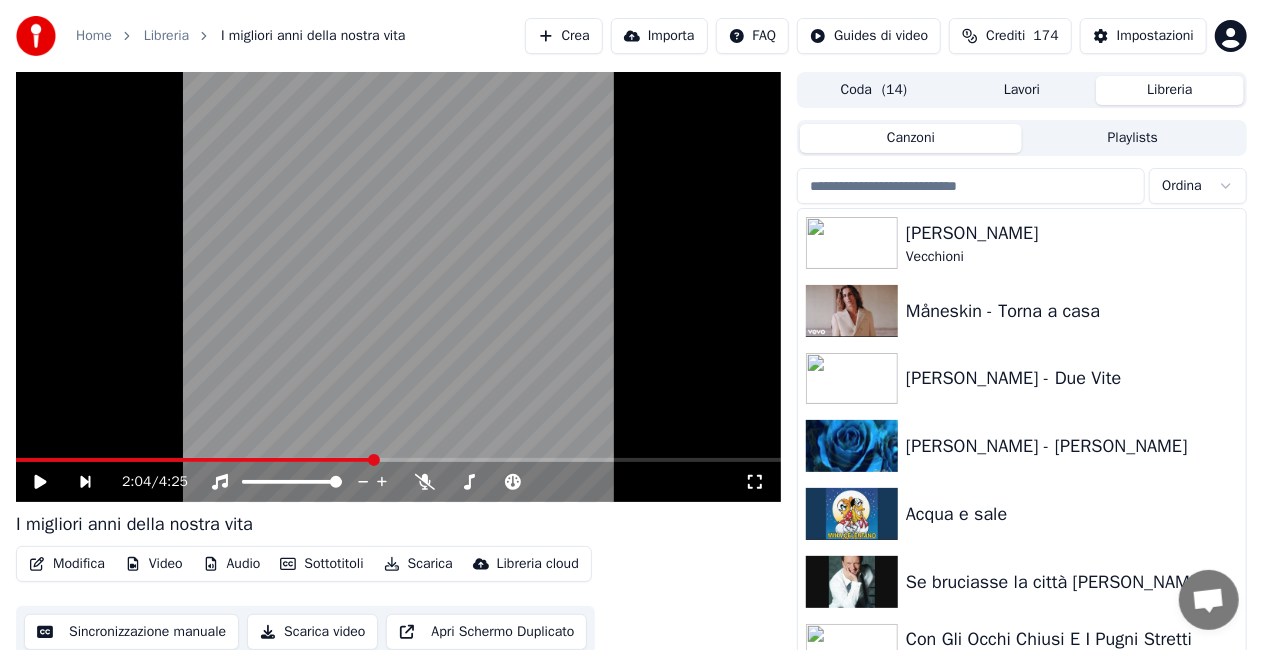 click on "Playlists" at bounding box center [1133, 138] 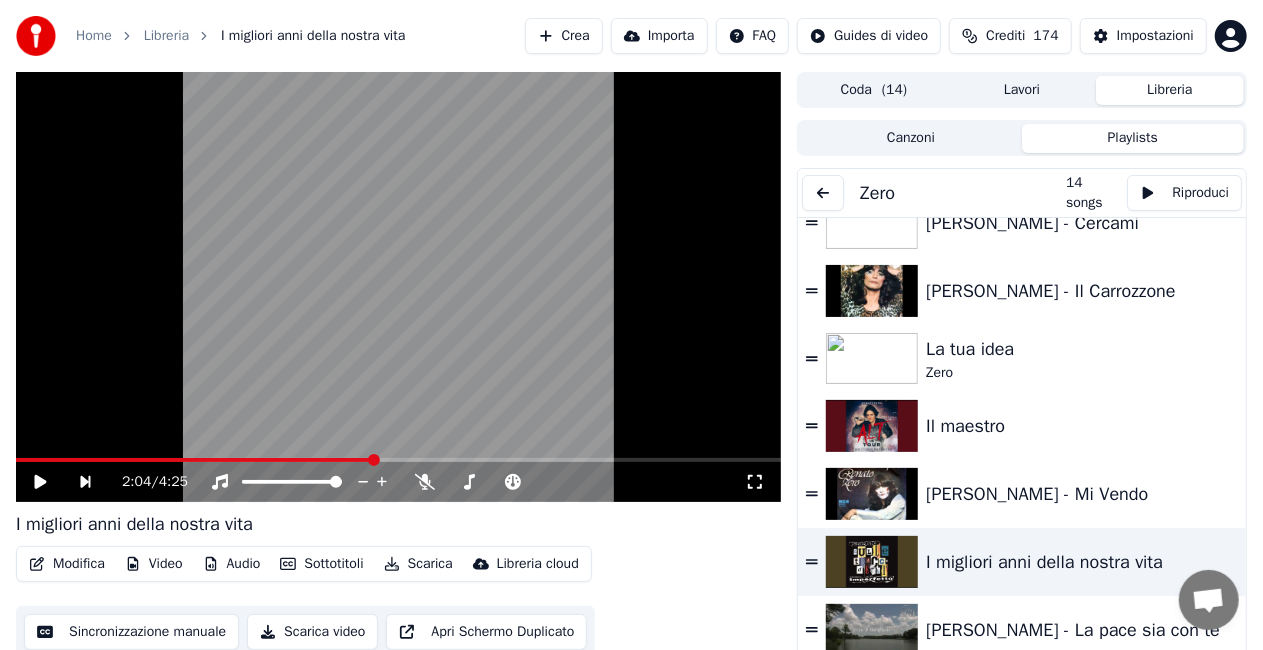 scroll, scrollTop: 478, scrollLeft: 0, axis: vertical 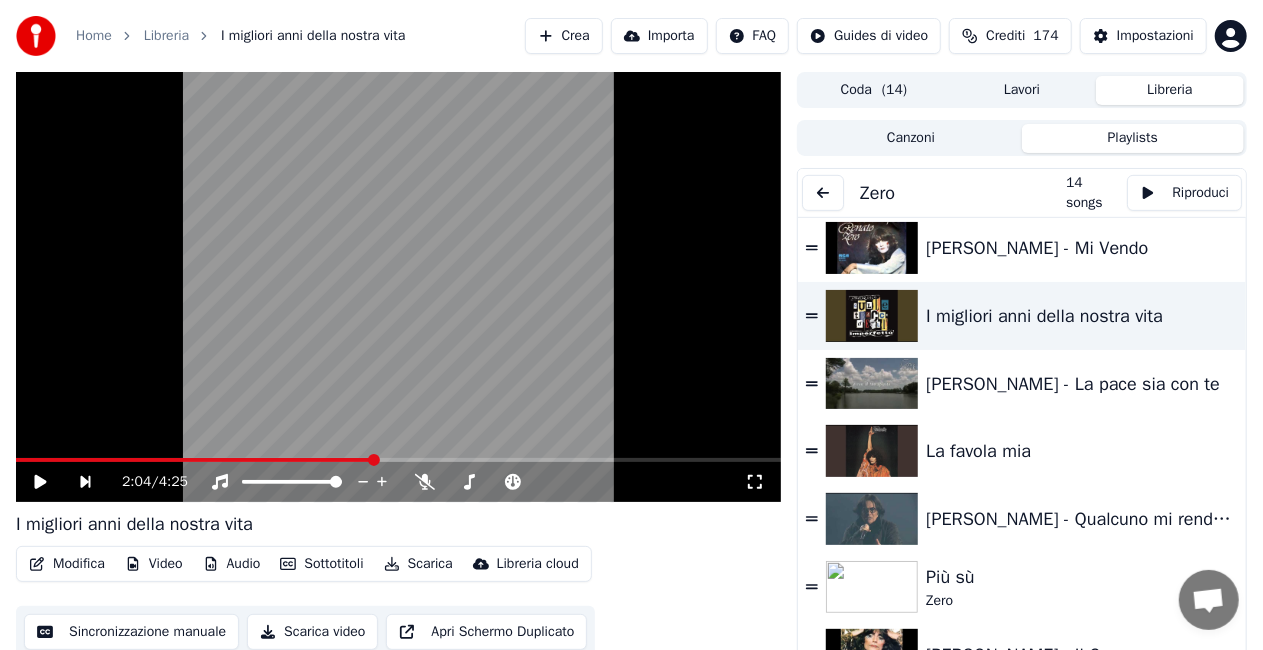 click at bounding box center [823, 193] 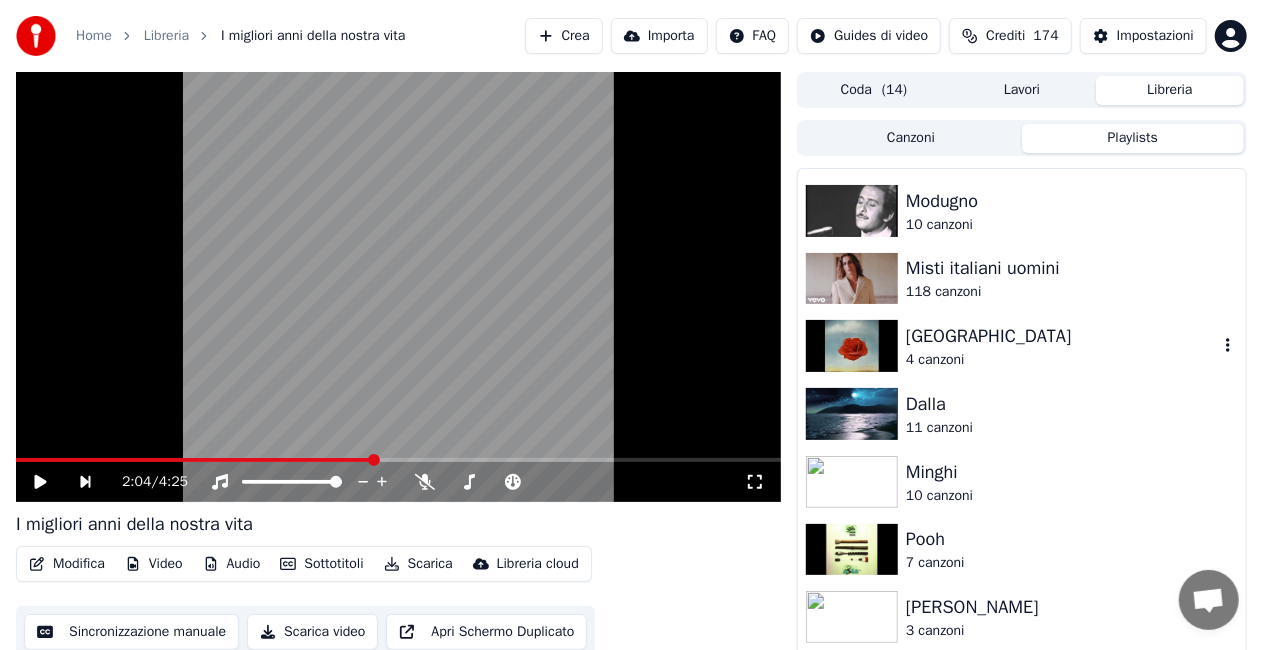 scroll, scrollTop: 1078, scrollLeft: 0, axis: vertical 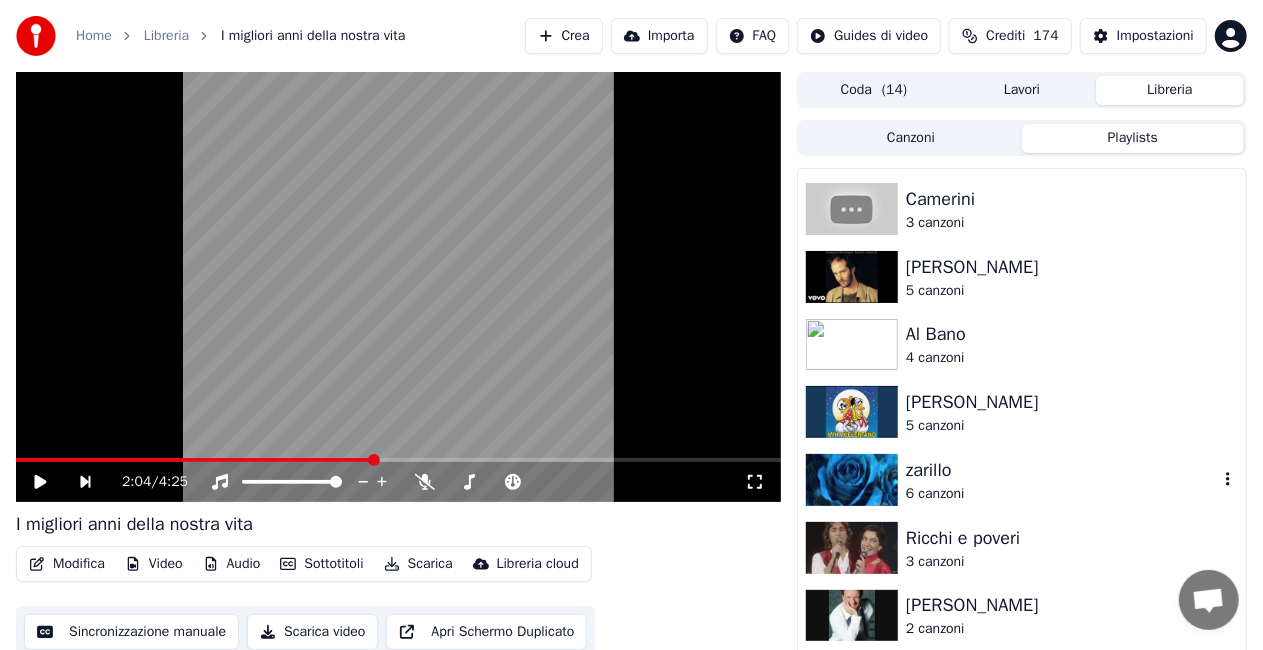 click on "6 canzoni" at bounding box center [1062, 494] 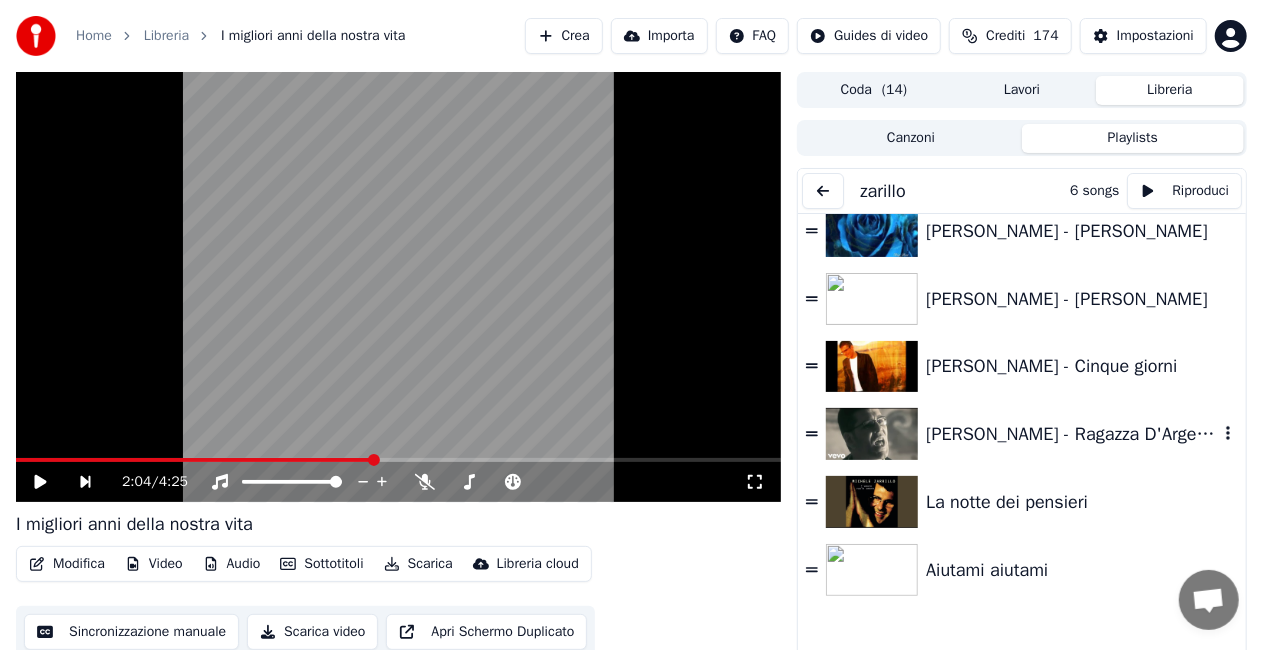 scroll, scrollTop: 0, scrollLeft: 0, axis: both 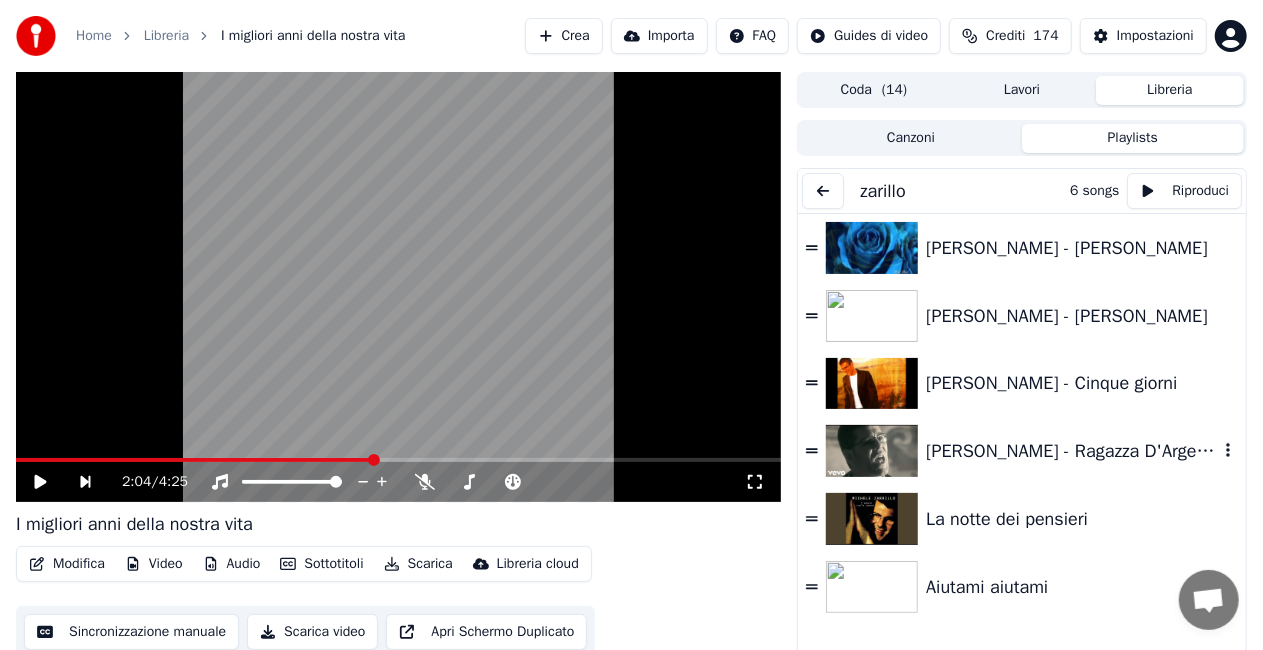click on "[PERSON_NAME] - Ragazza D'Argento" at bounding box center (1022, 451) 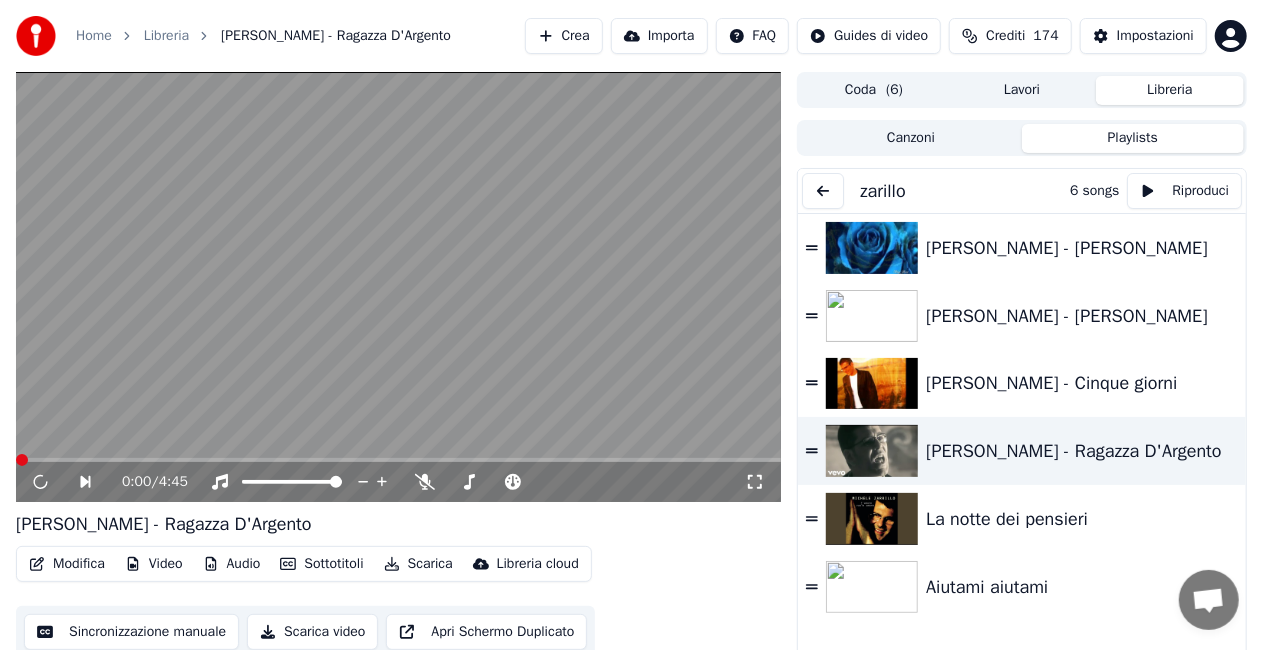 click 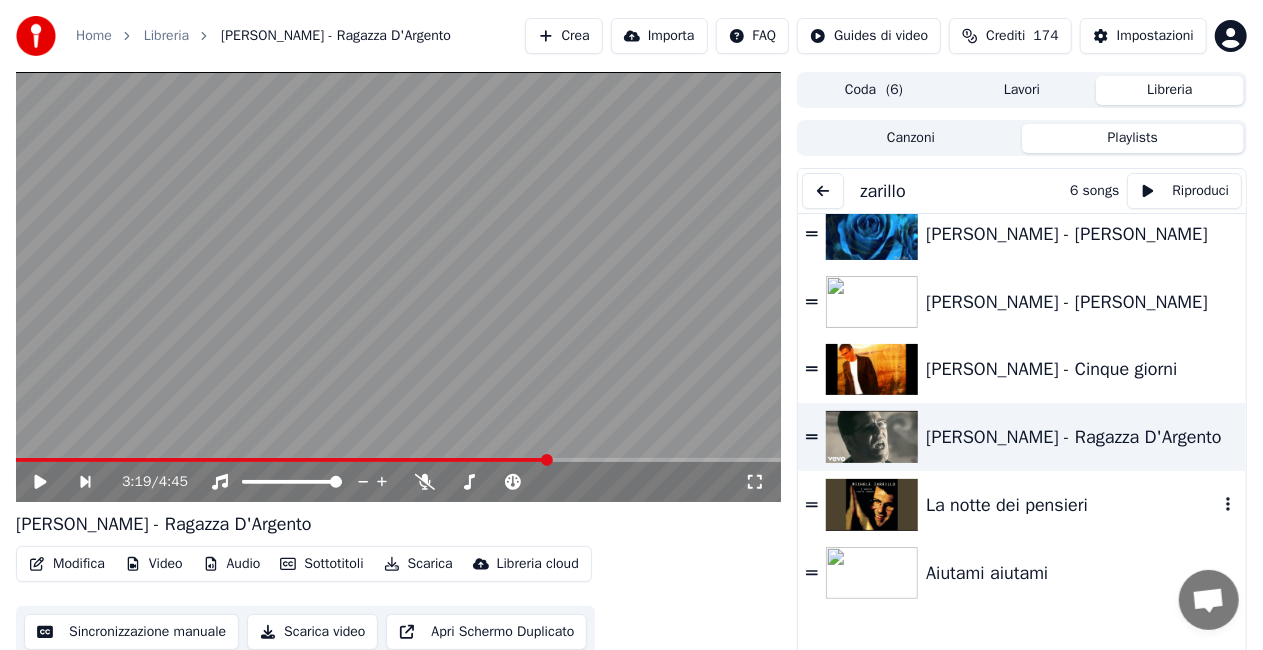 scroll, scrollTop: 0, scrollLeft: 0, axis: both 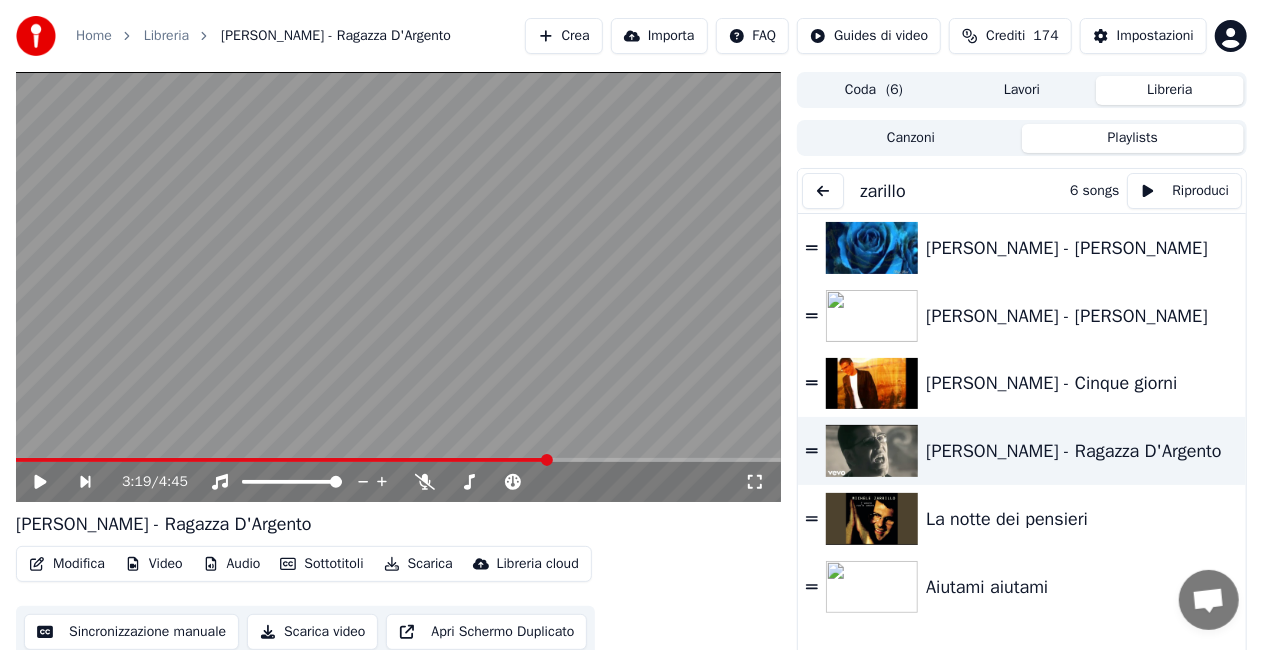 click at bounding box center [823, 191] 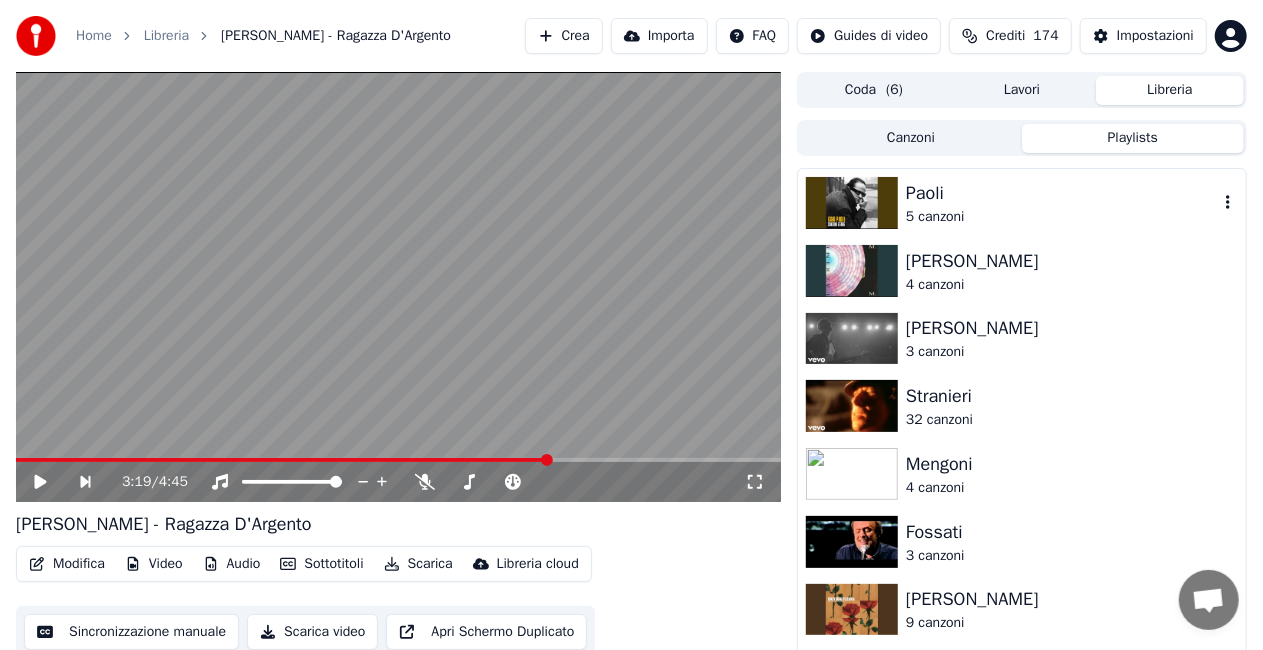 click at bounding box center [852, 203] 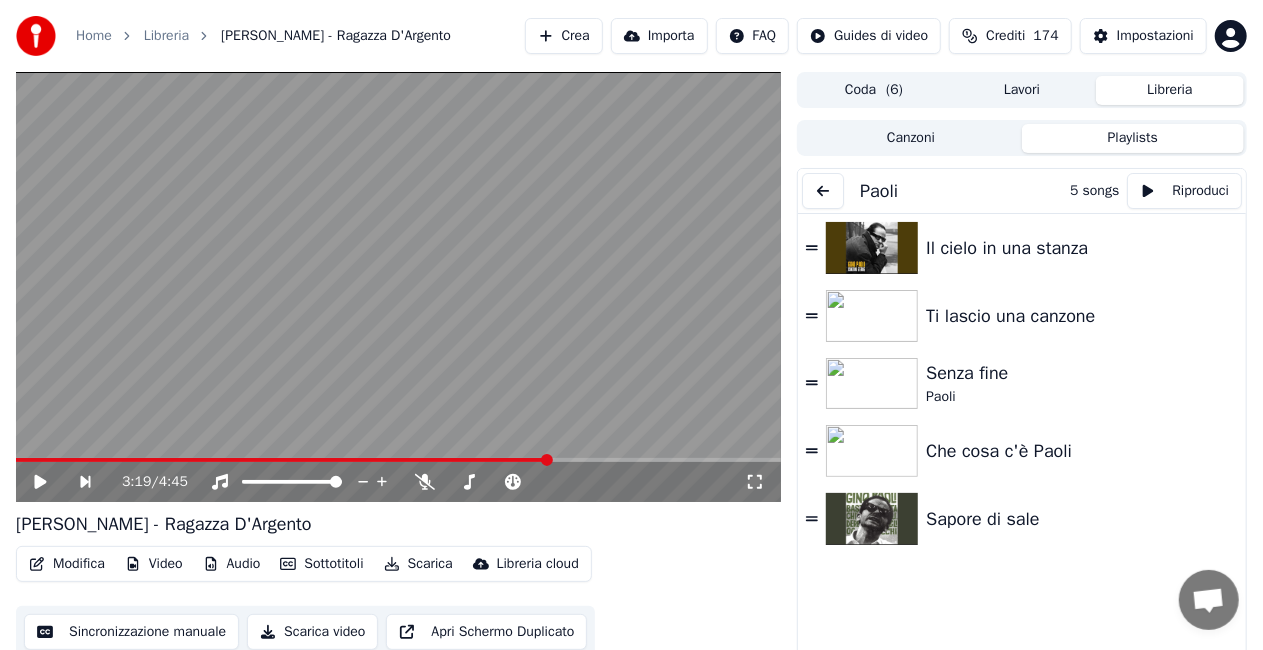 click at bounding box center (823, 191) 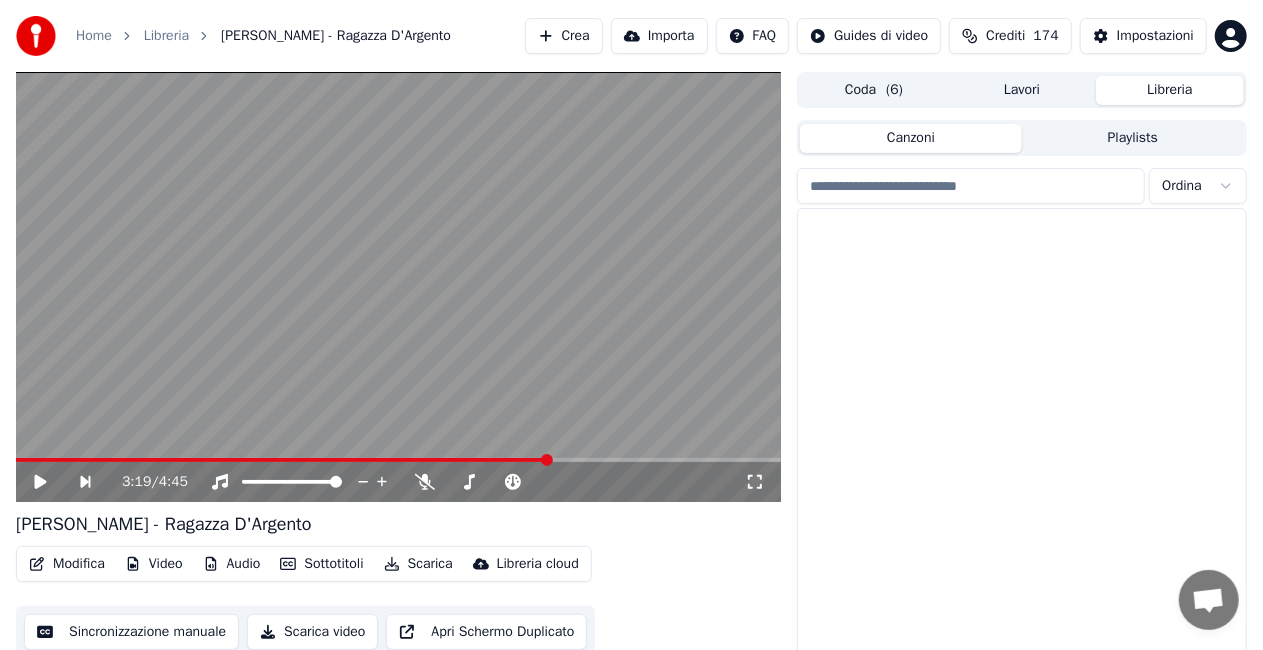 click on "Canzoni" at bounding box center (911, 138) 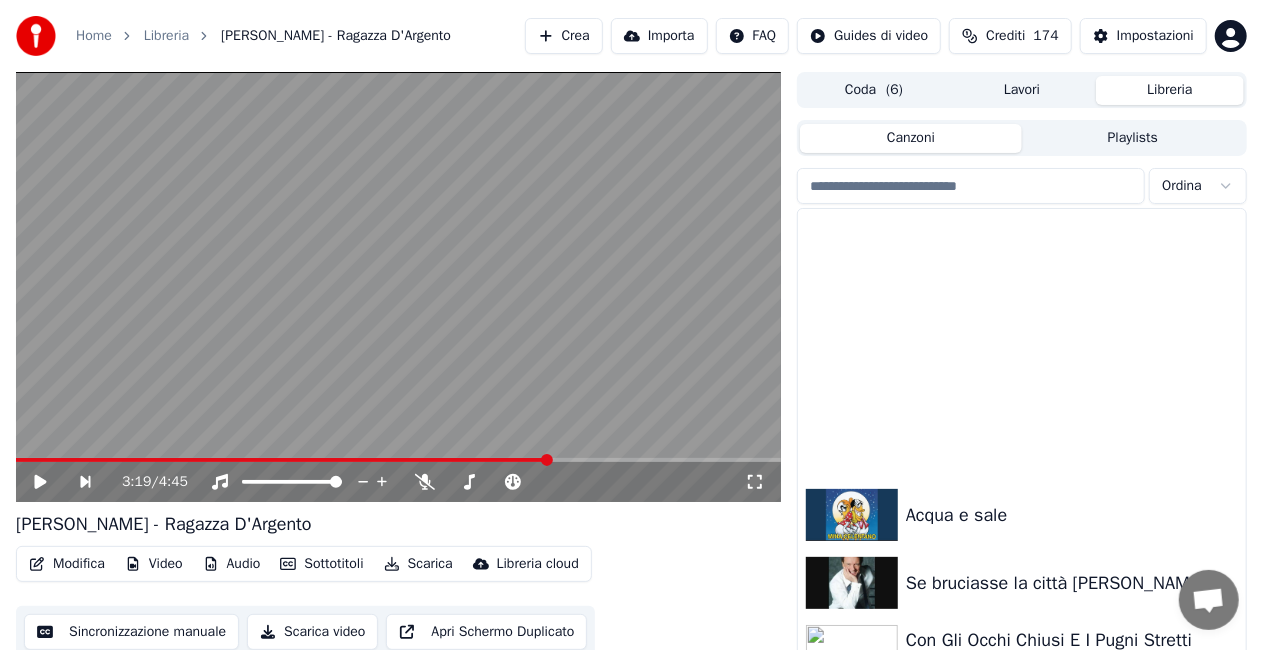 scroll, scrollTop: 515, scrollLeft: 0, axis: vertical 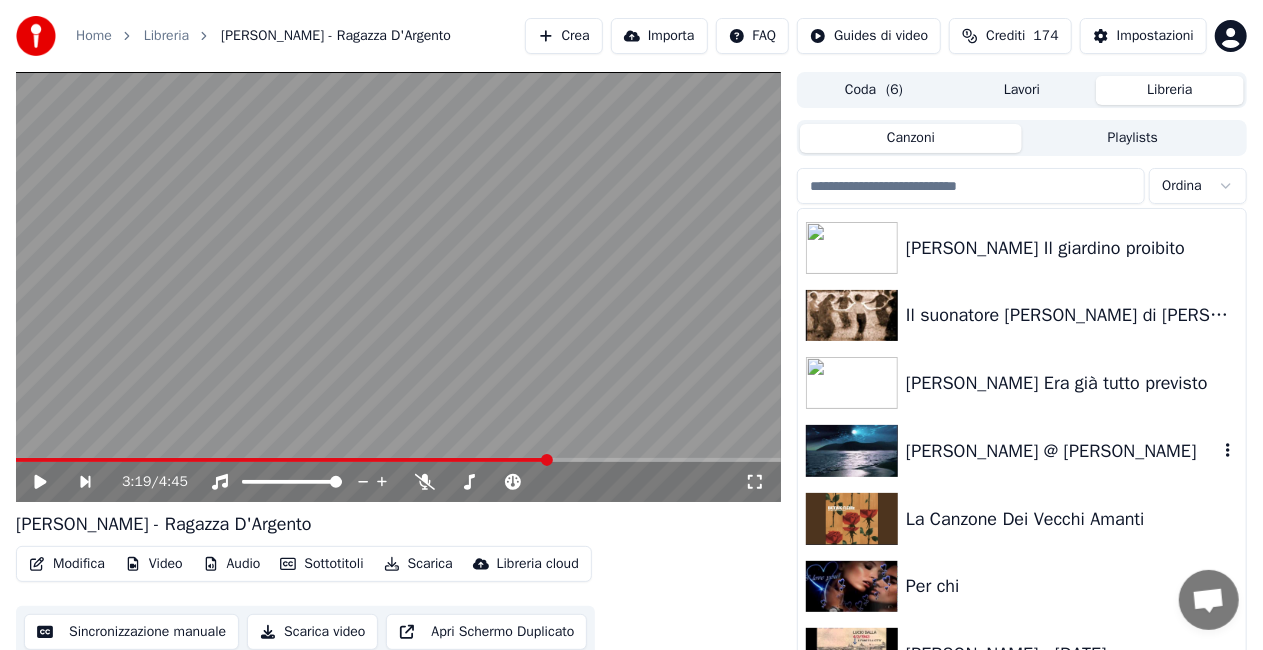 click on "[PERSON_NAME] @ [PERSON_NAME]" at bounding box center [1022, 451] 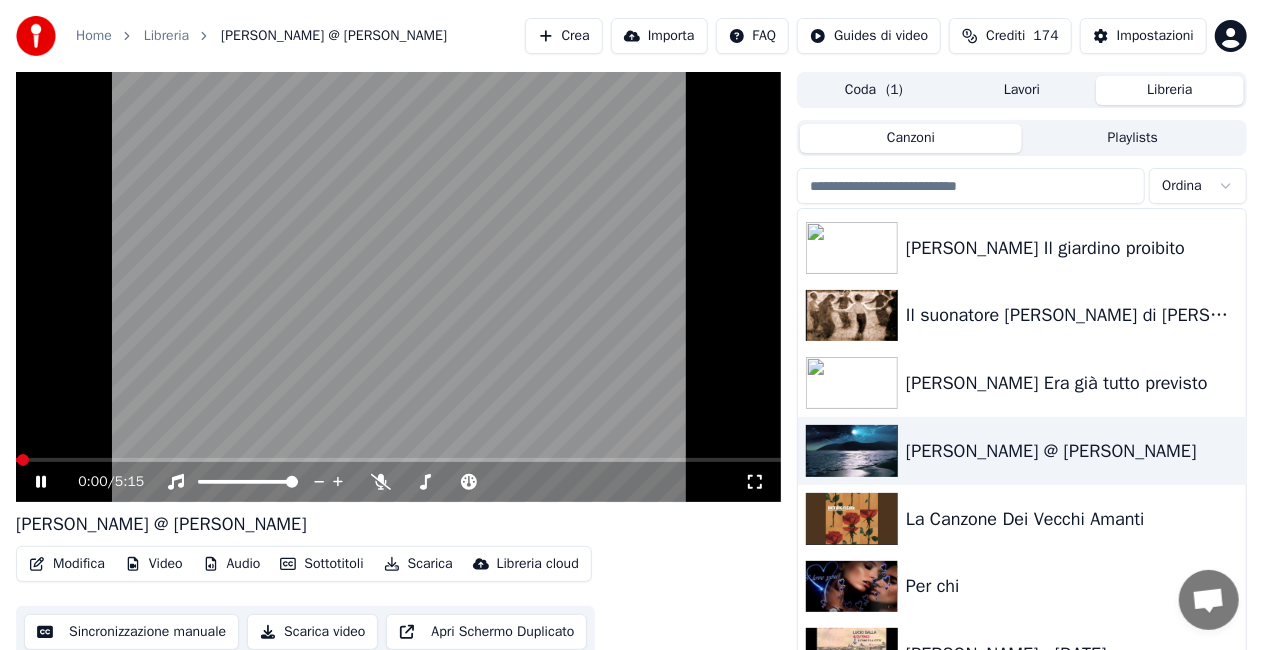 click 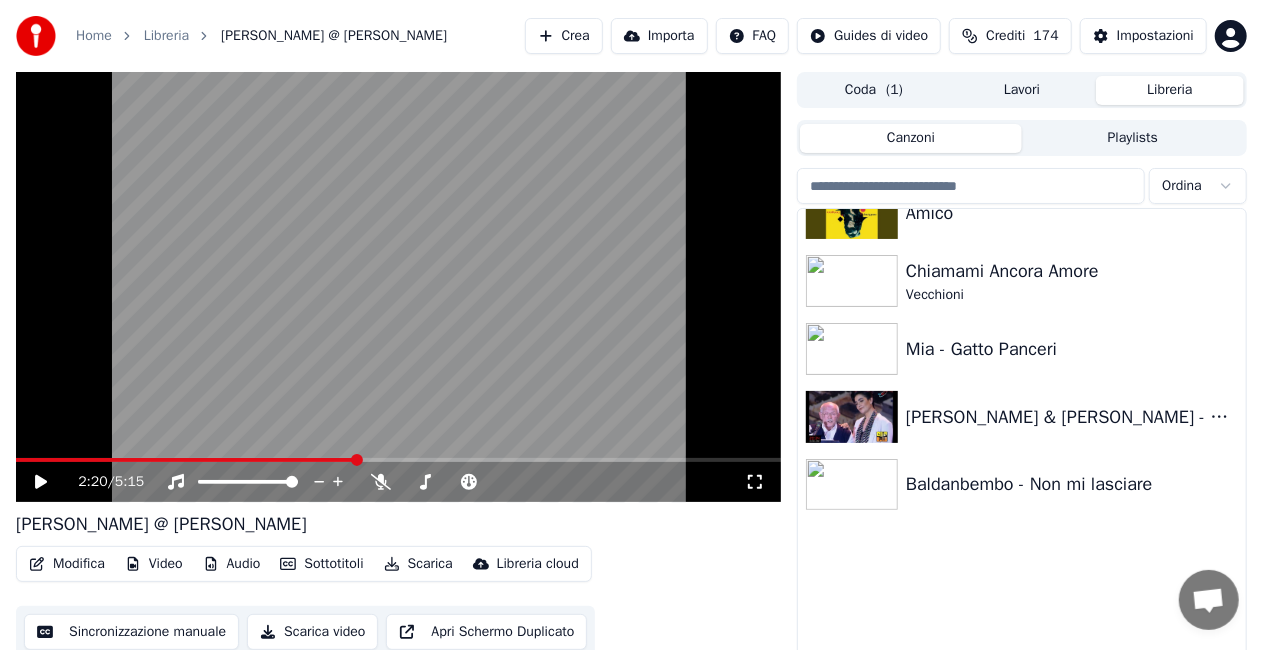 scroll, scrollTop: 315, scrollLeft: 0, axis: vertical 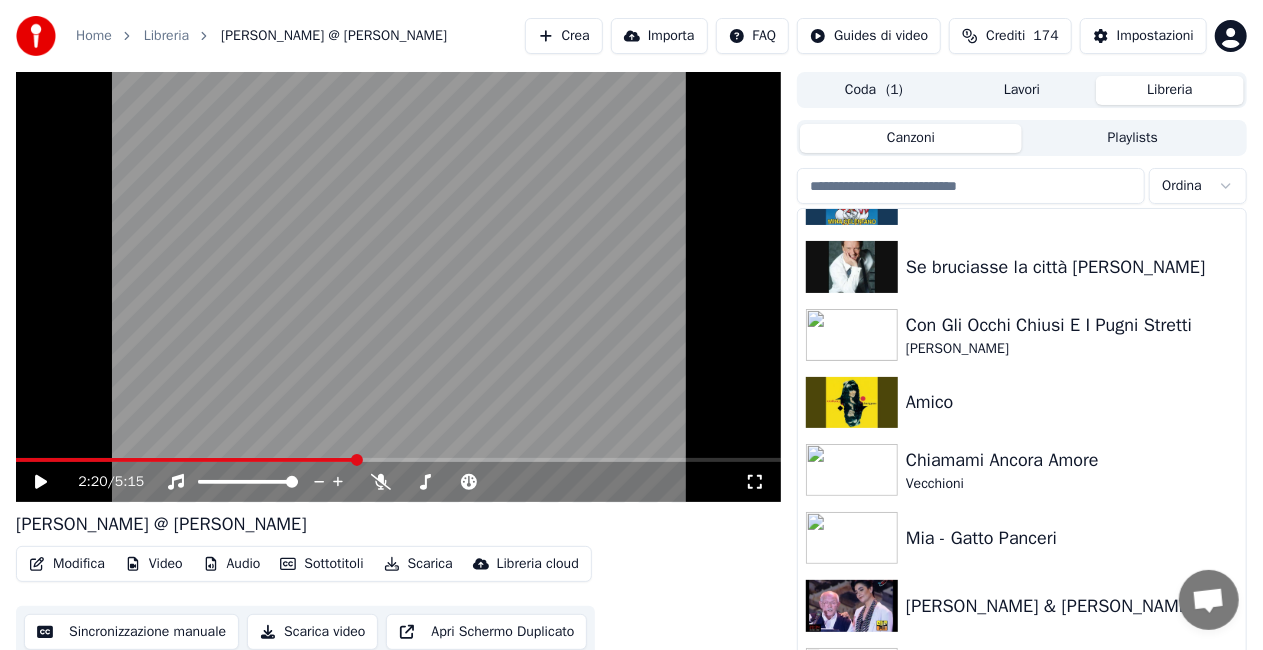 click on "Playlists" at bounding box center [1133, 138] 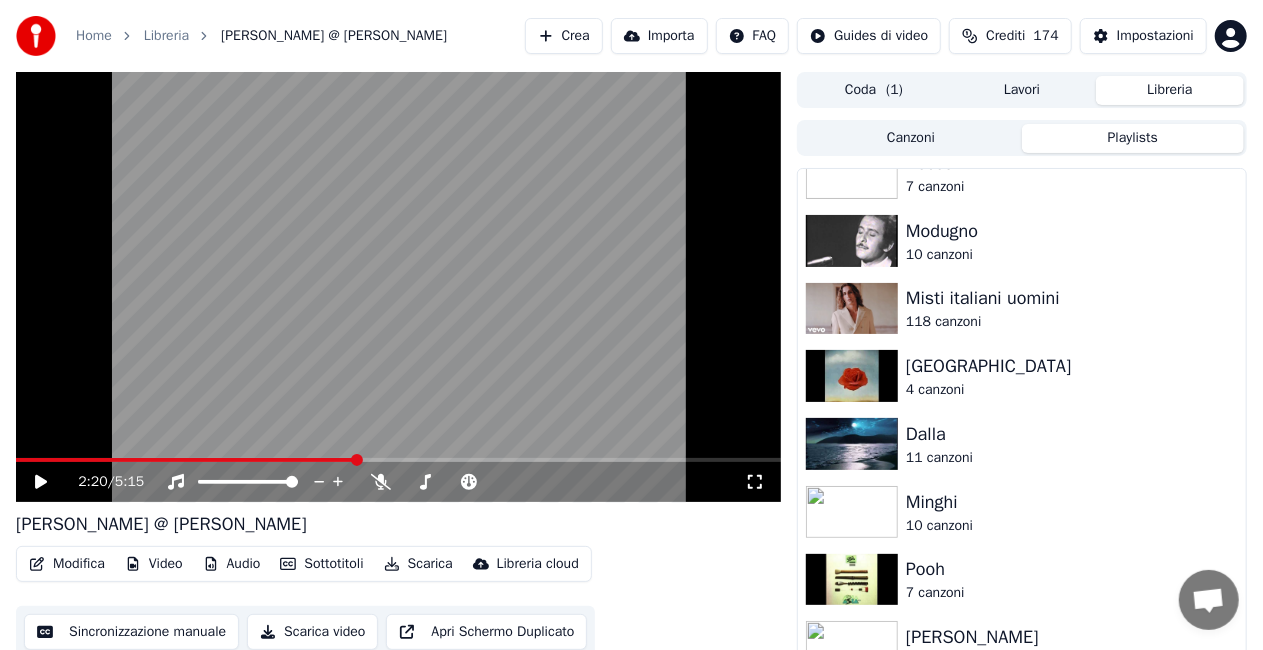 scroll, scrollTop: 600, scrollLeft: 0, axis: vertical 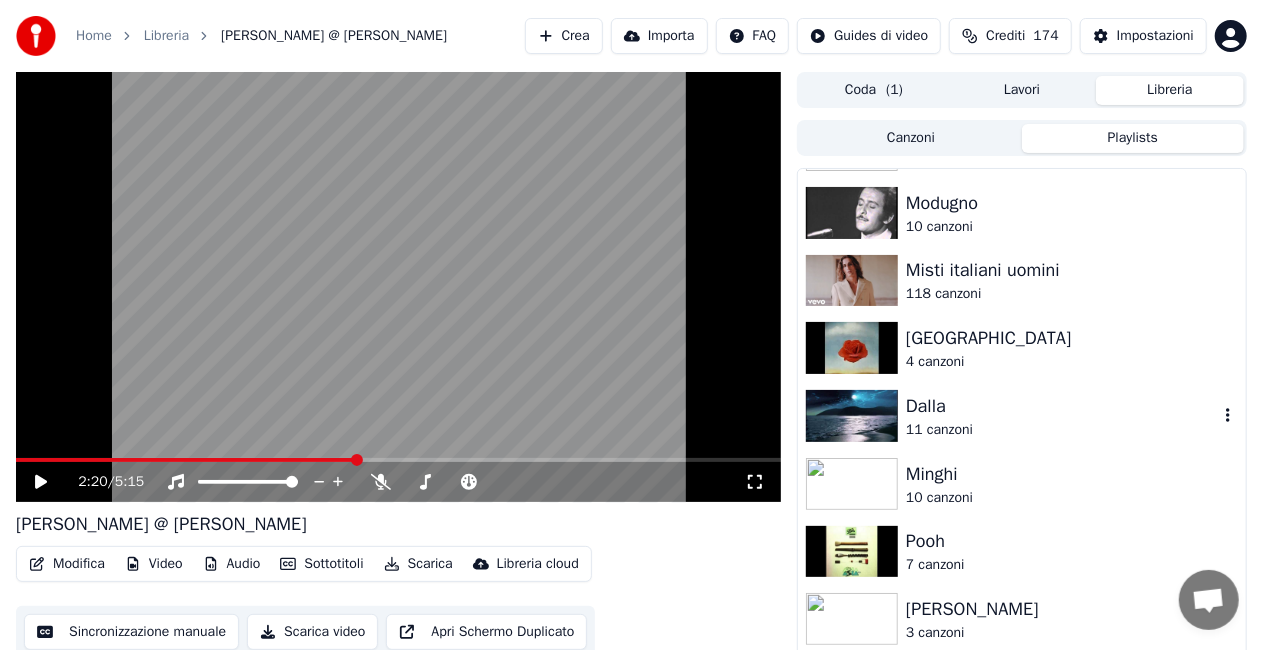click on "Dalla" at bounding box center [1062, 406] 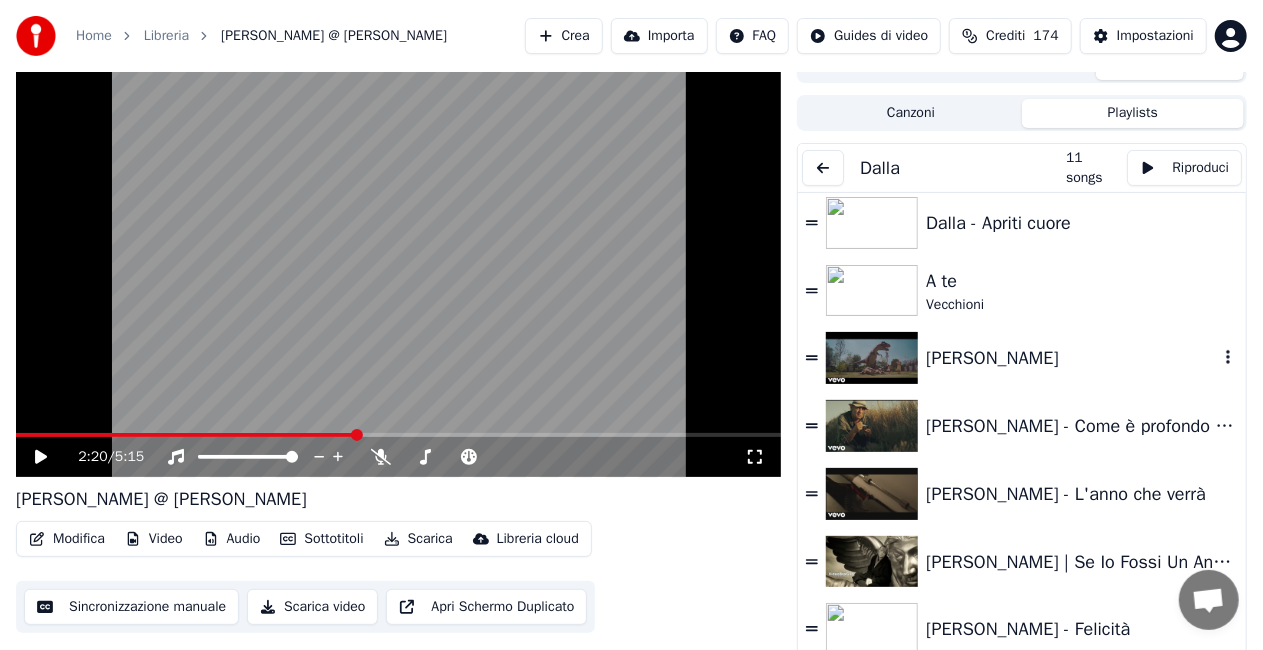 scroll, scrollTop: 38, scrollLeft: 0, axis: vertical 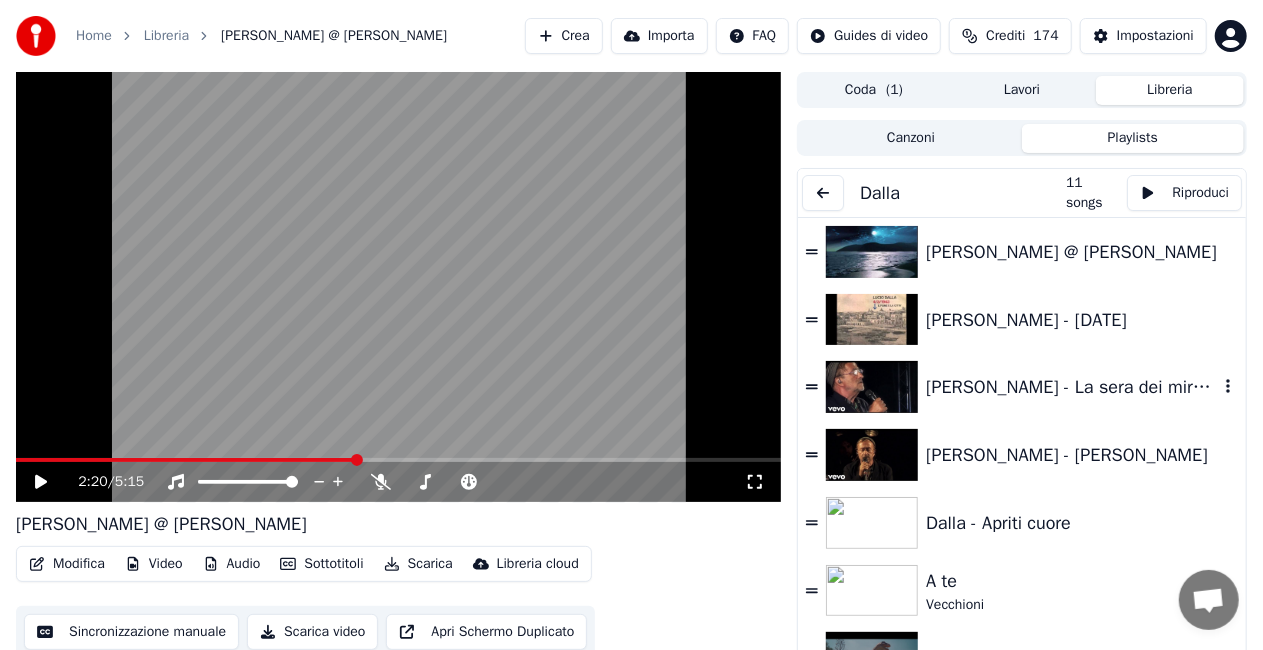click on "[PERSON_NAME] - La sera dei miracoli" at bounding box center [1072, 387] 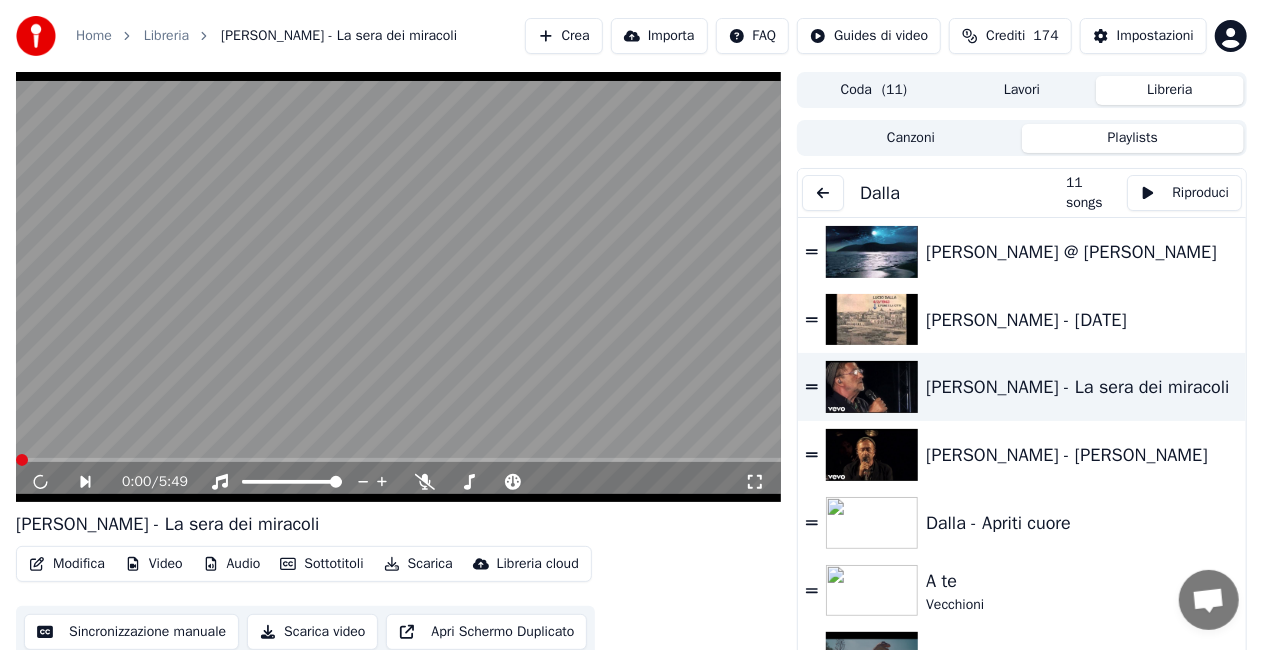 click 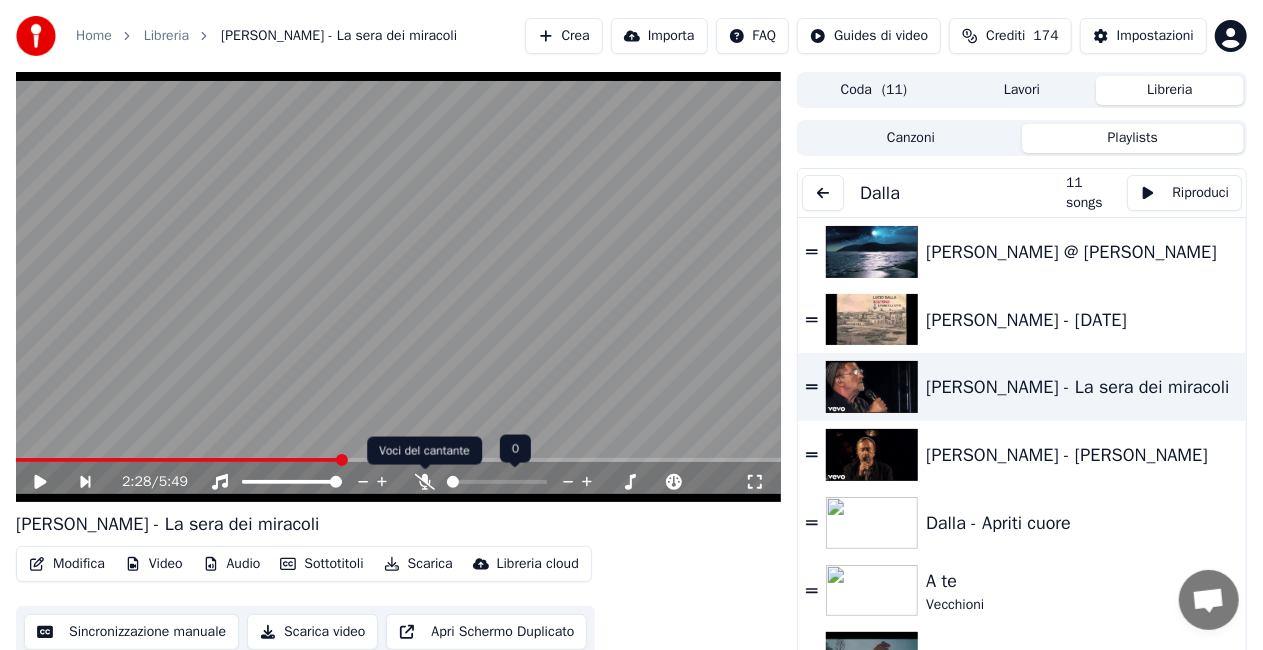 click 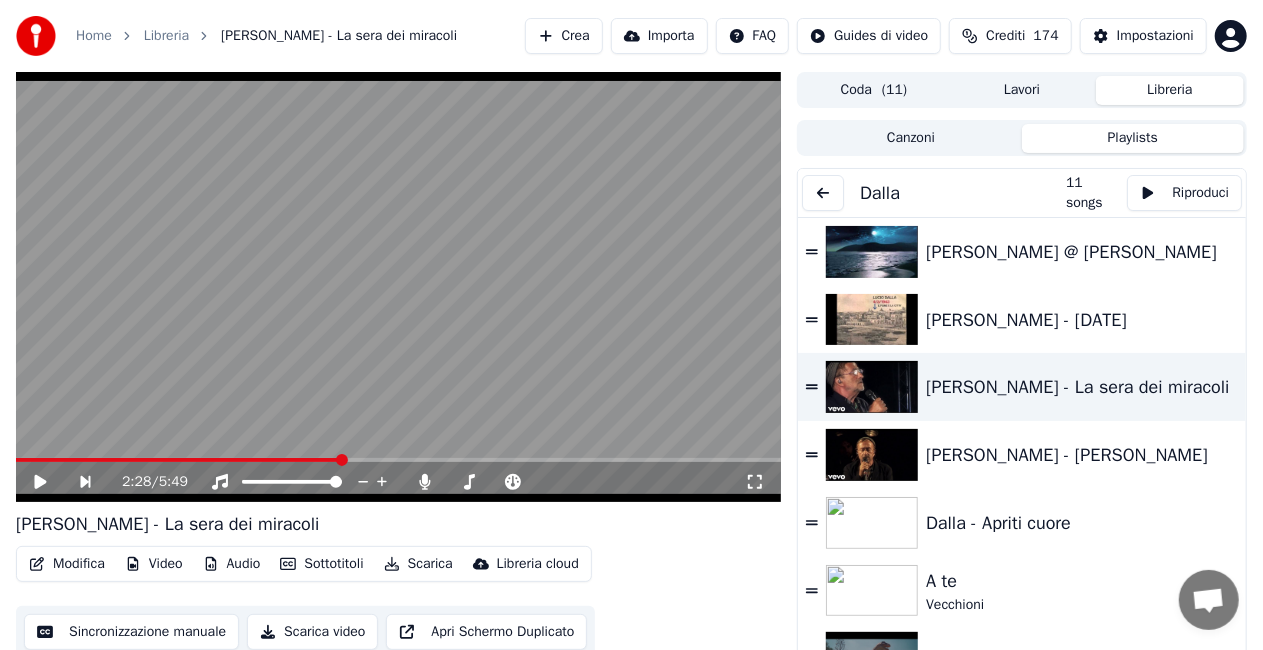 click 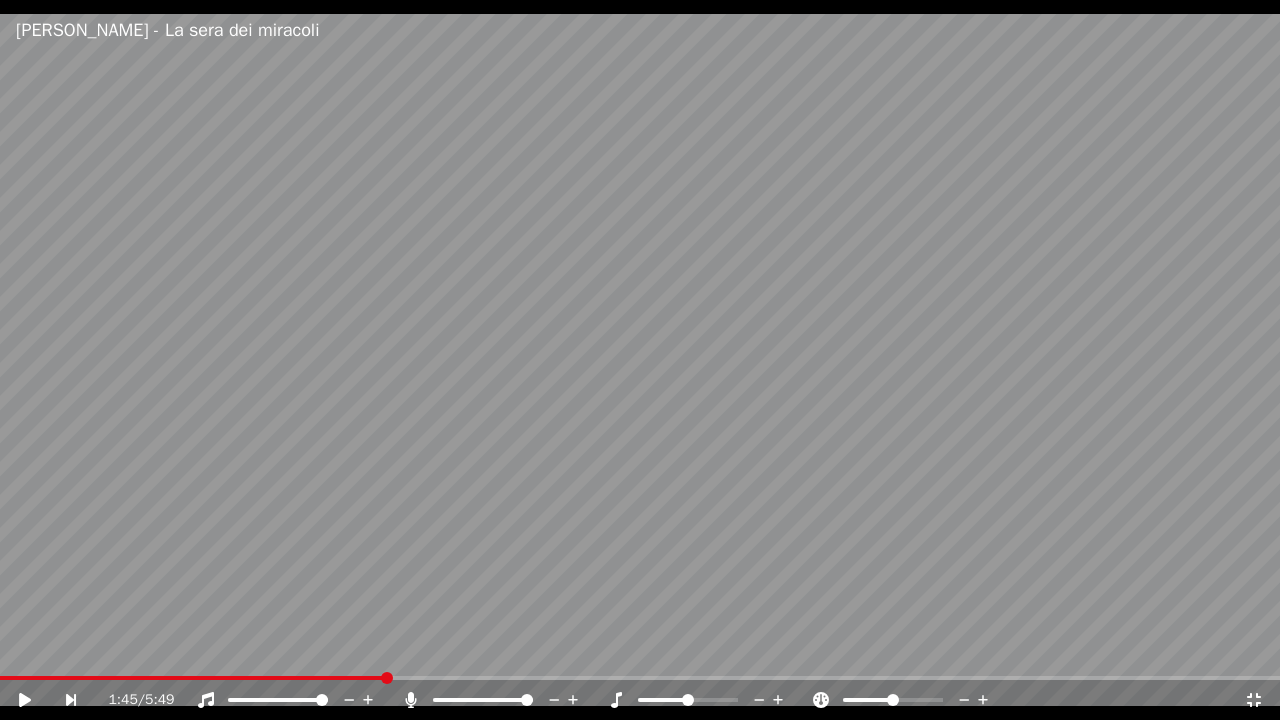 click at bounding box center (192, 678) 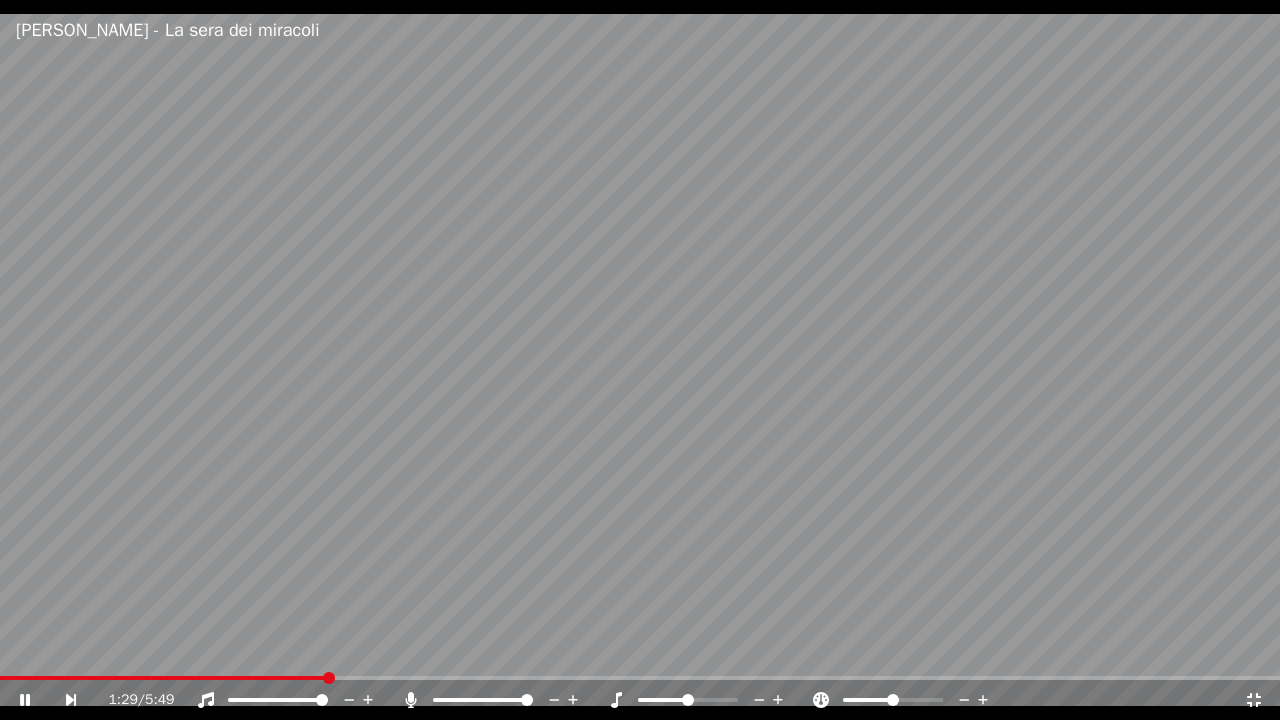 click on "1:29  /  5:49" at bounding box center (640, 700) 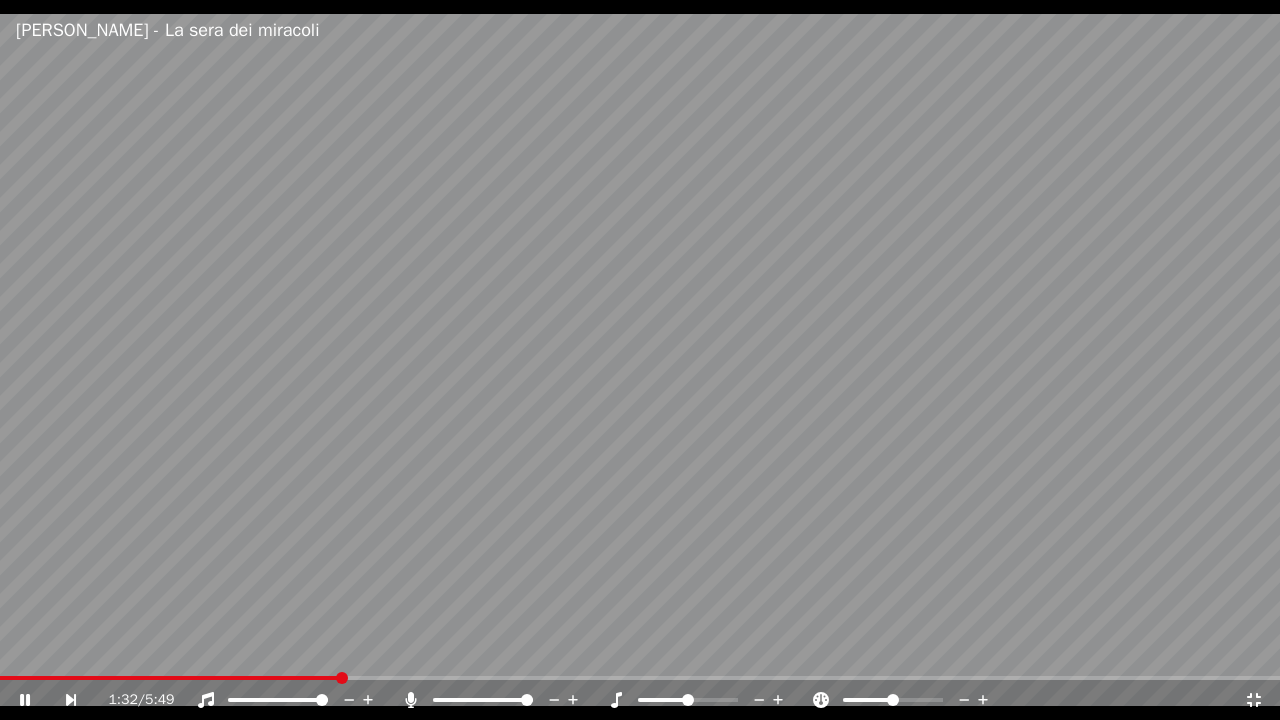 click at bounding box center (491, 700) 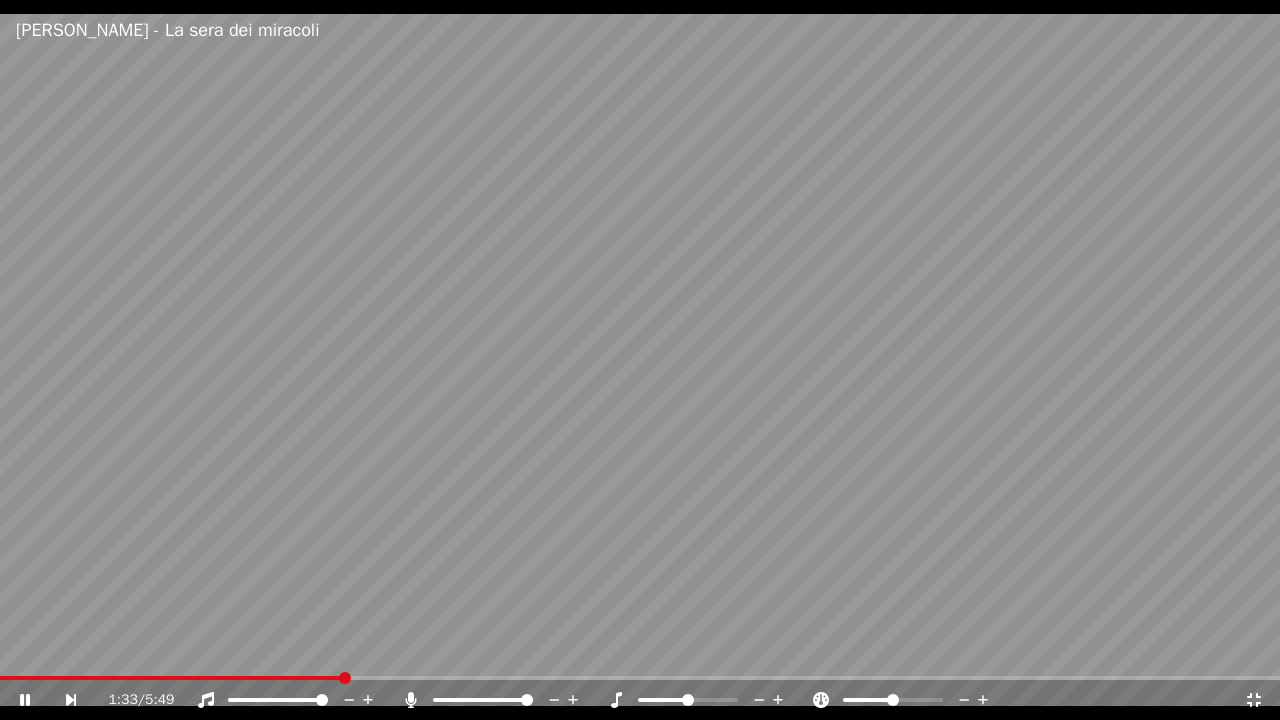 click on "1:33  /  5:49" at bounding box center (640, 700) 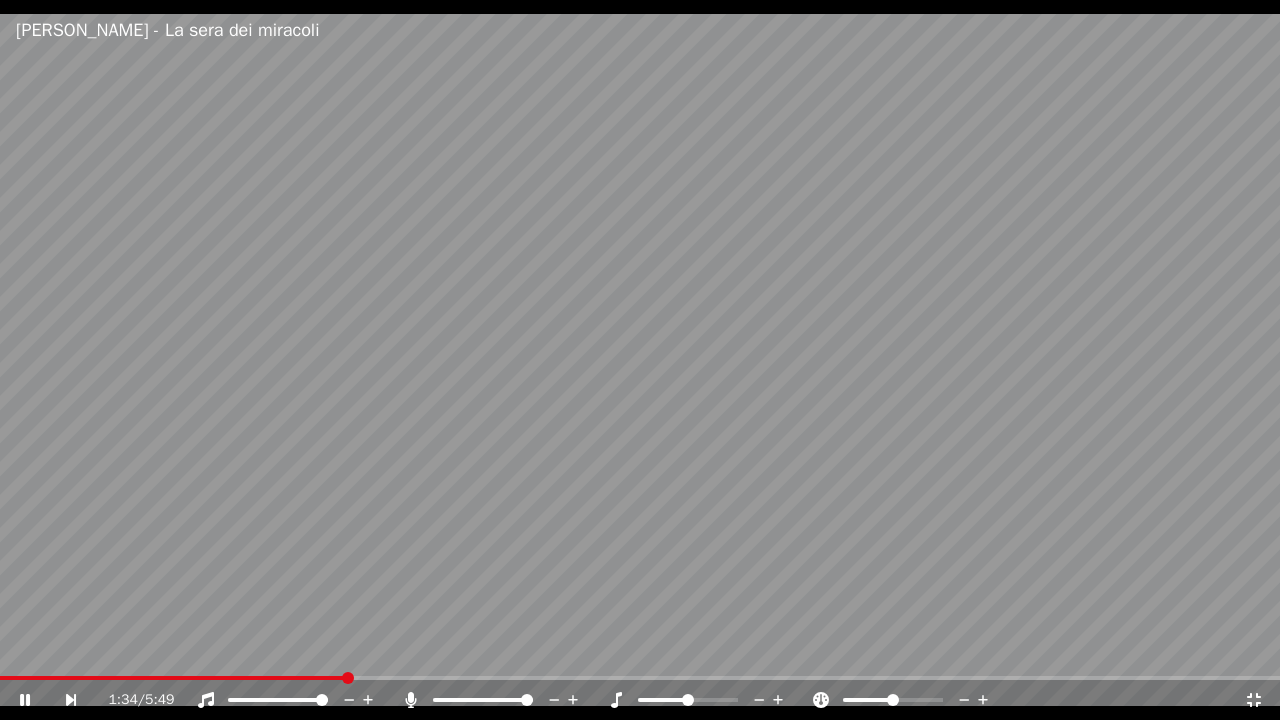 click 